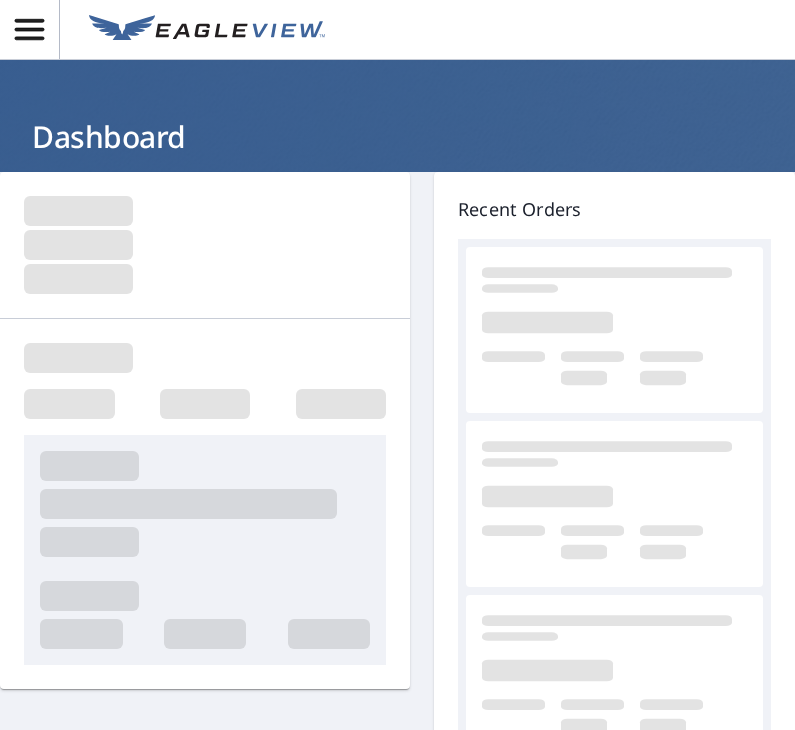 scroll, scrollTop: 0, scrollLeft: 0, axis: both 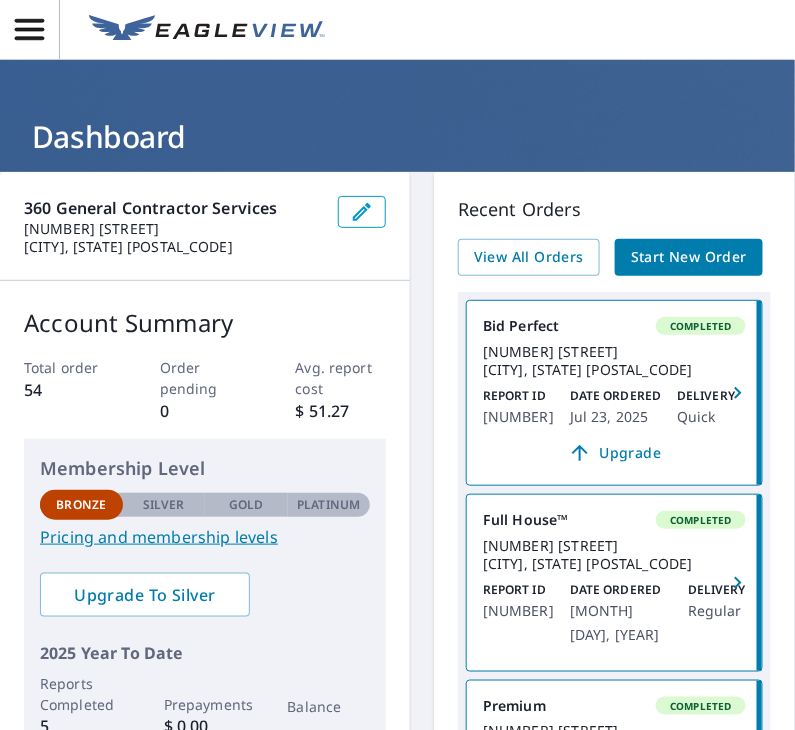 click on "Start New Order" at bounding box center (689, 257) 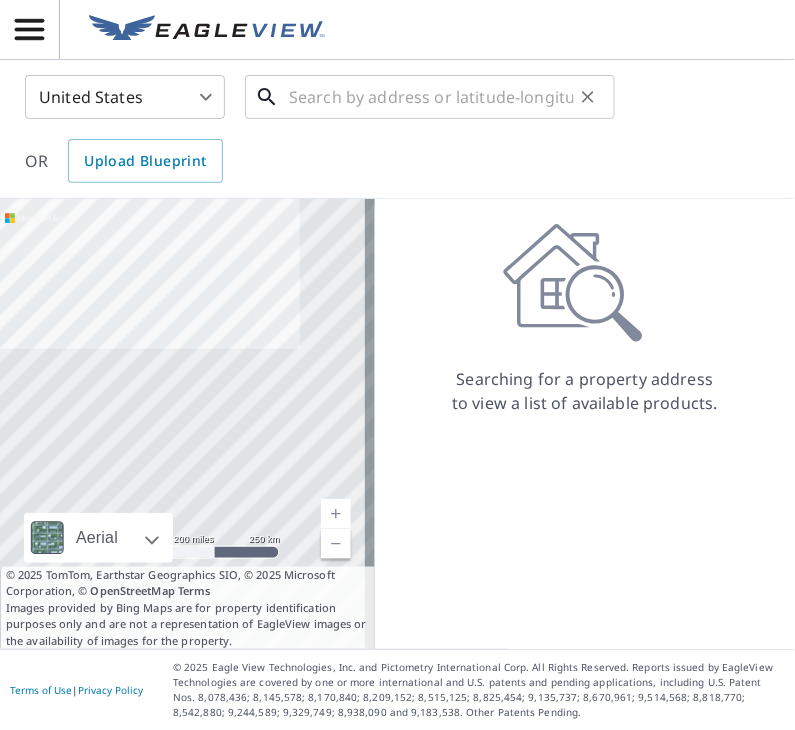 click at bounding box center (431, 97) 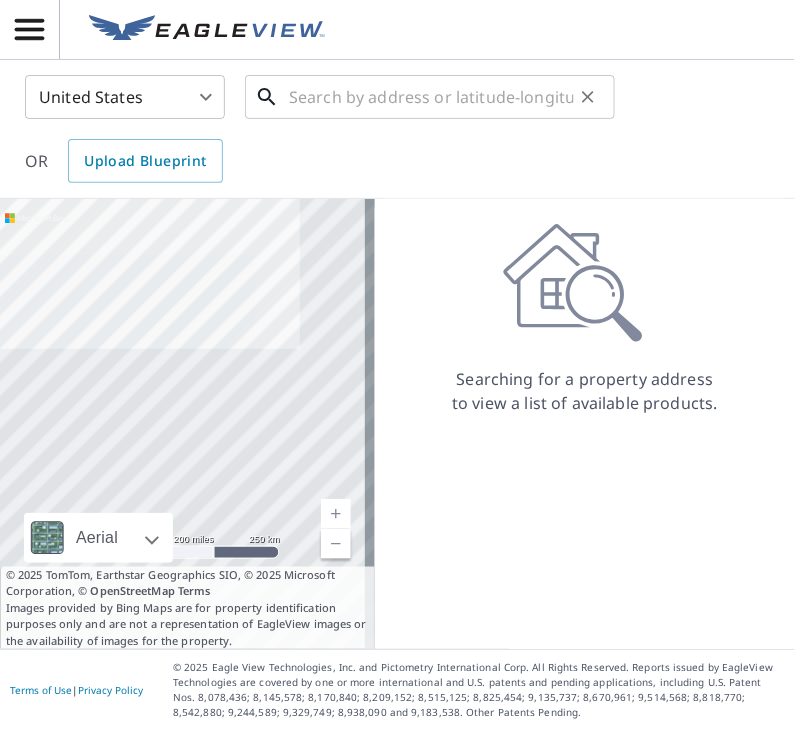 click at bounding box center [431, 97] 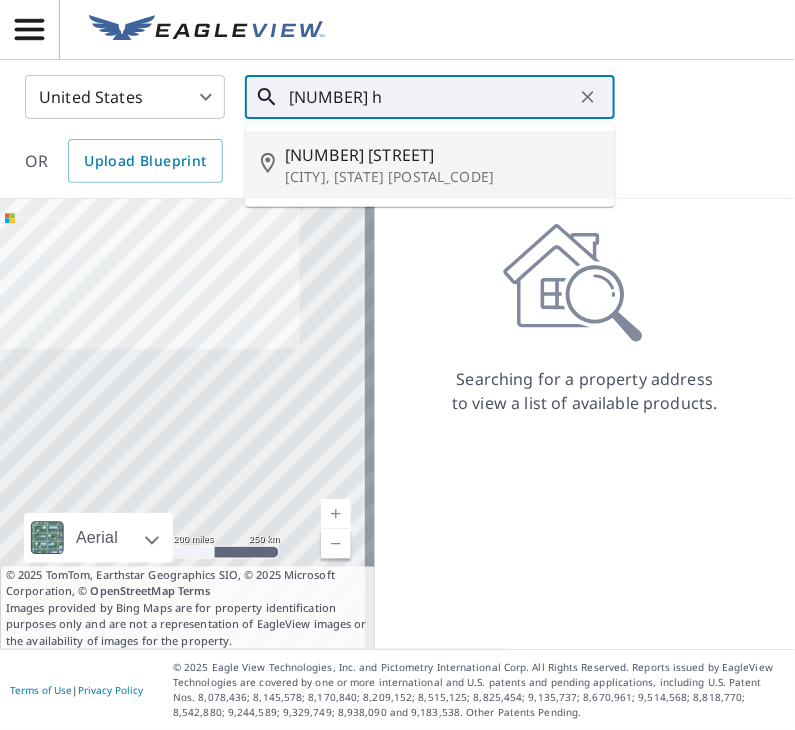 click on "[CITY], [STATE] [POSTAL_CODE]" at bounding box center (442, 177) 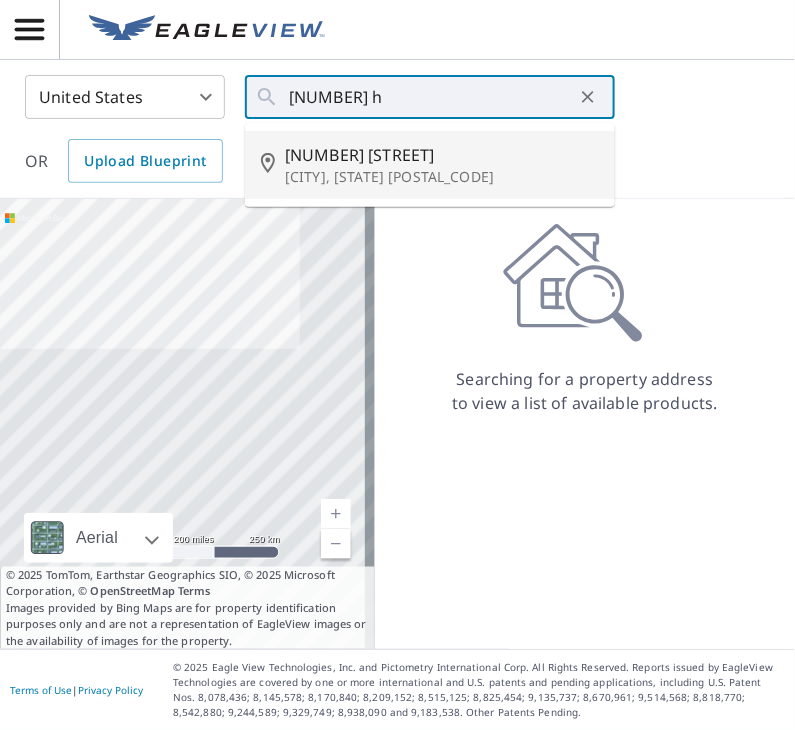 type on "[NUMBER] [STREET] [CITY], [STATE] [POSTAL_CODE]" 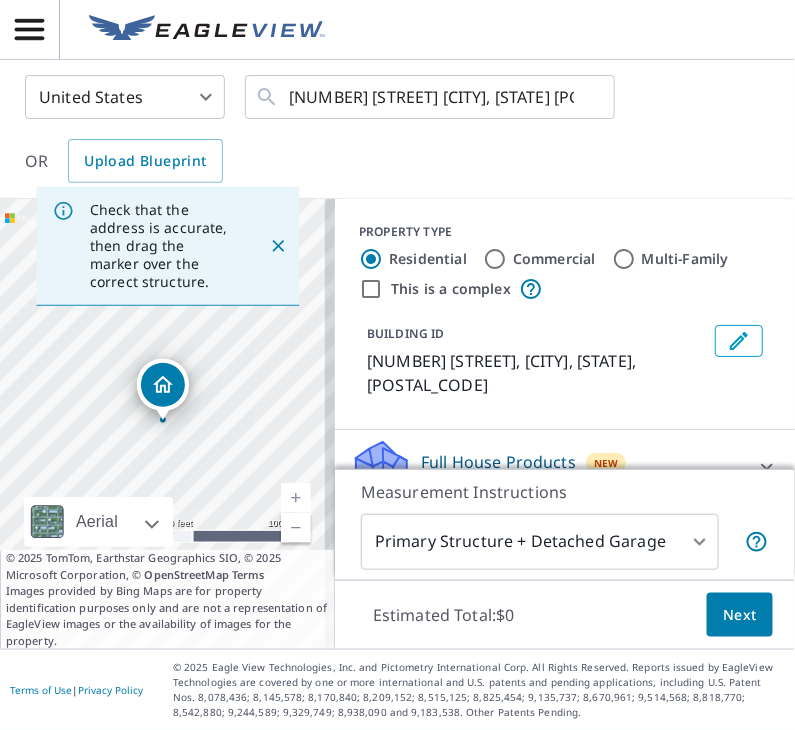 click 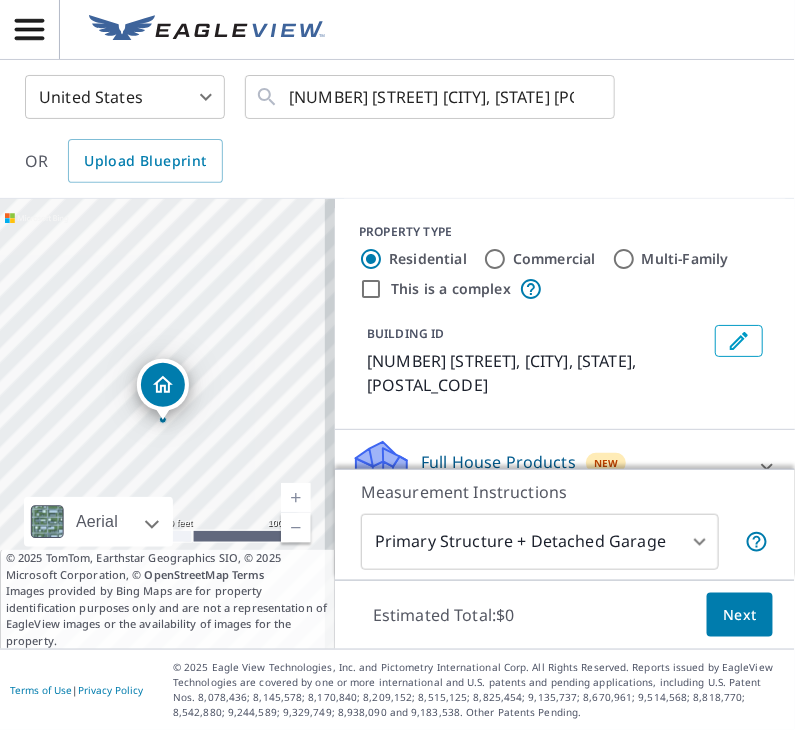 click at bounding box center [163, 410] 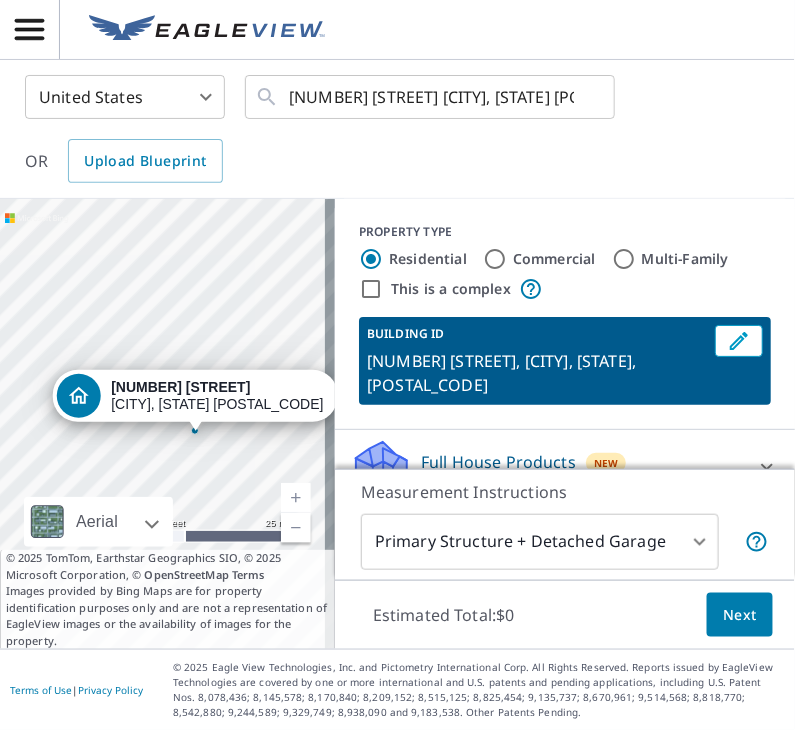 drag, startPoint x: 236, startPoint y: 425, endPoint x: 224, endPoint y: 450, distance: 27.730848 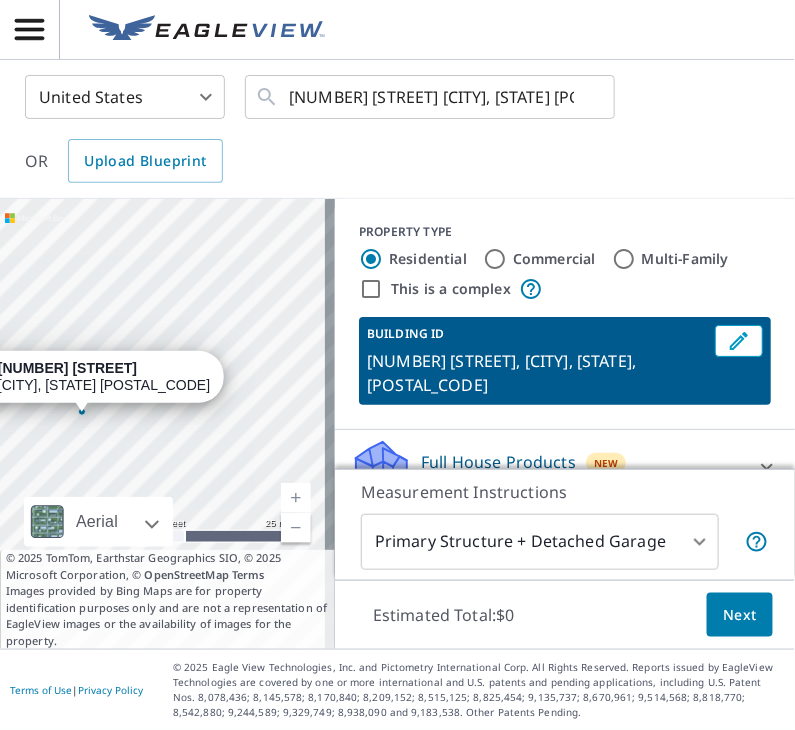 drag, startPoint x: 194, startPoint y: 431, endPoint x: 81, endPoint y: 411, distance: 114.75626 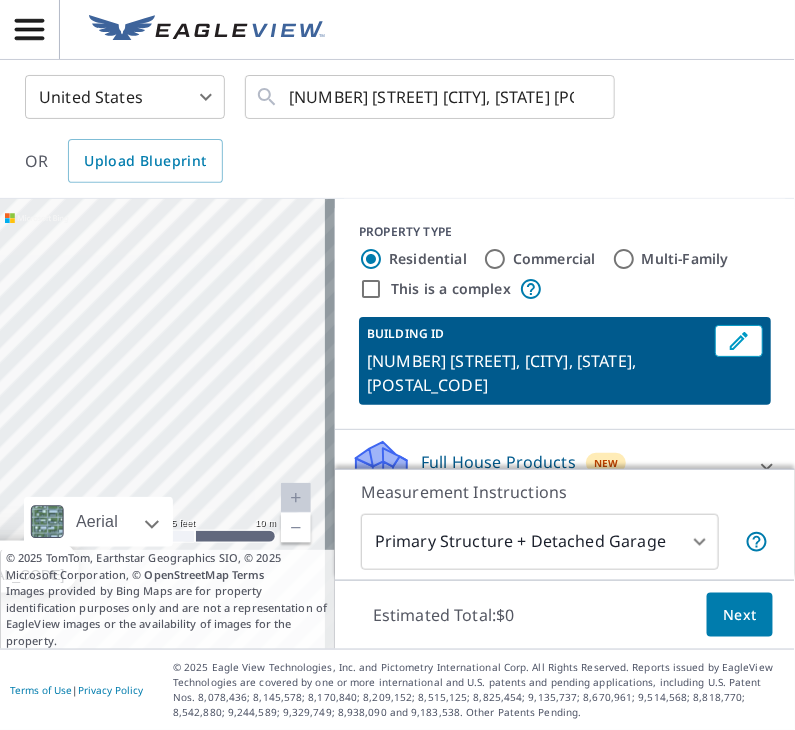 drag, startPoint x: 273, startPoint y: 298, endPoint x: 169, endPoint y: 333, distance: 109.73149 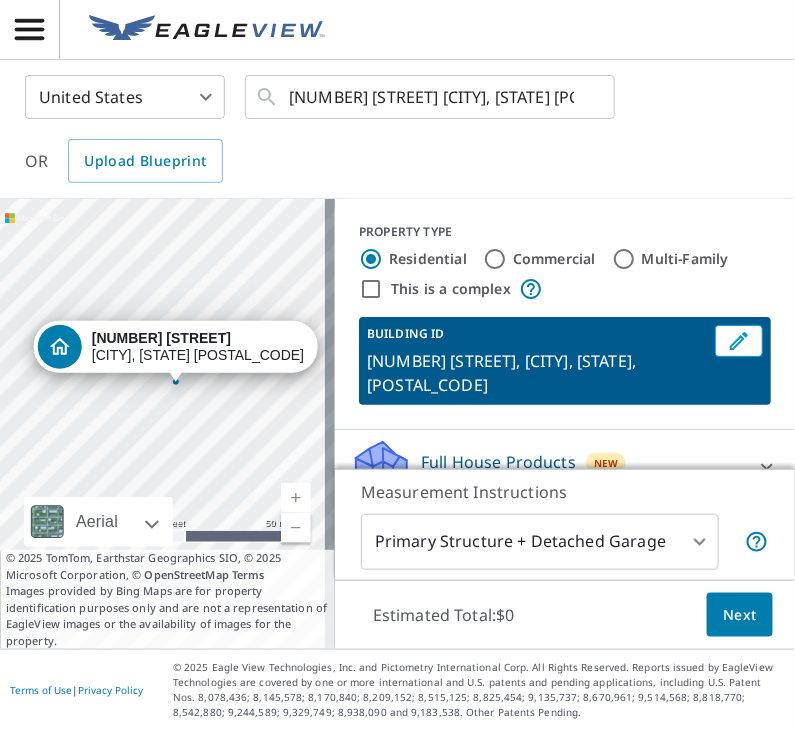 drag, startPoint x: 116, startPoint y: 448, endPoint x: 177, endPoint y: 381, distance: 90.60905 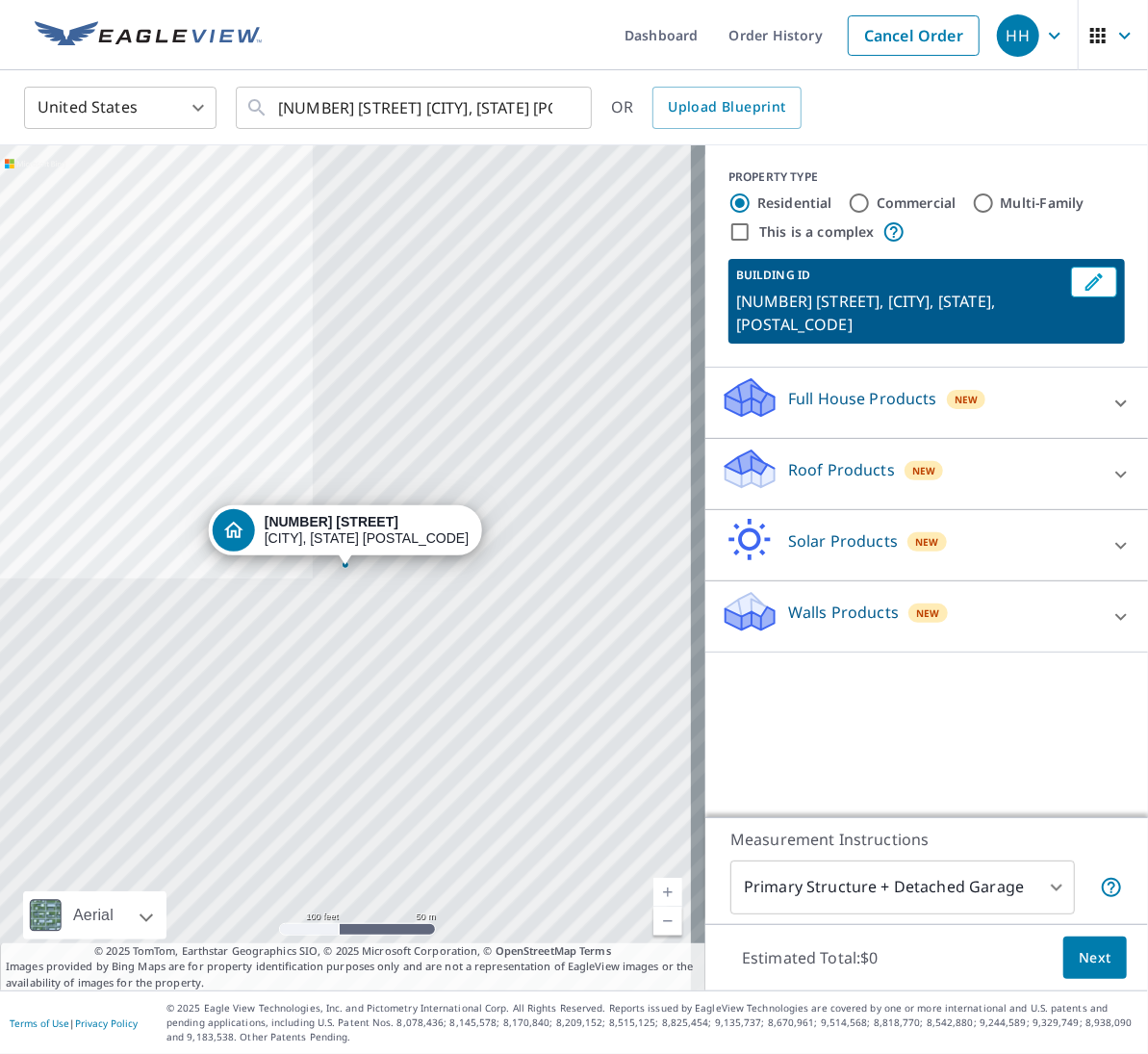 click on "Roof Products" at bounding box center (841, 470) 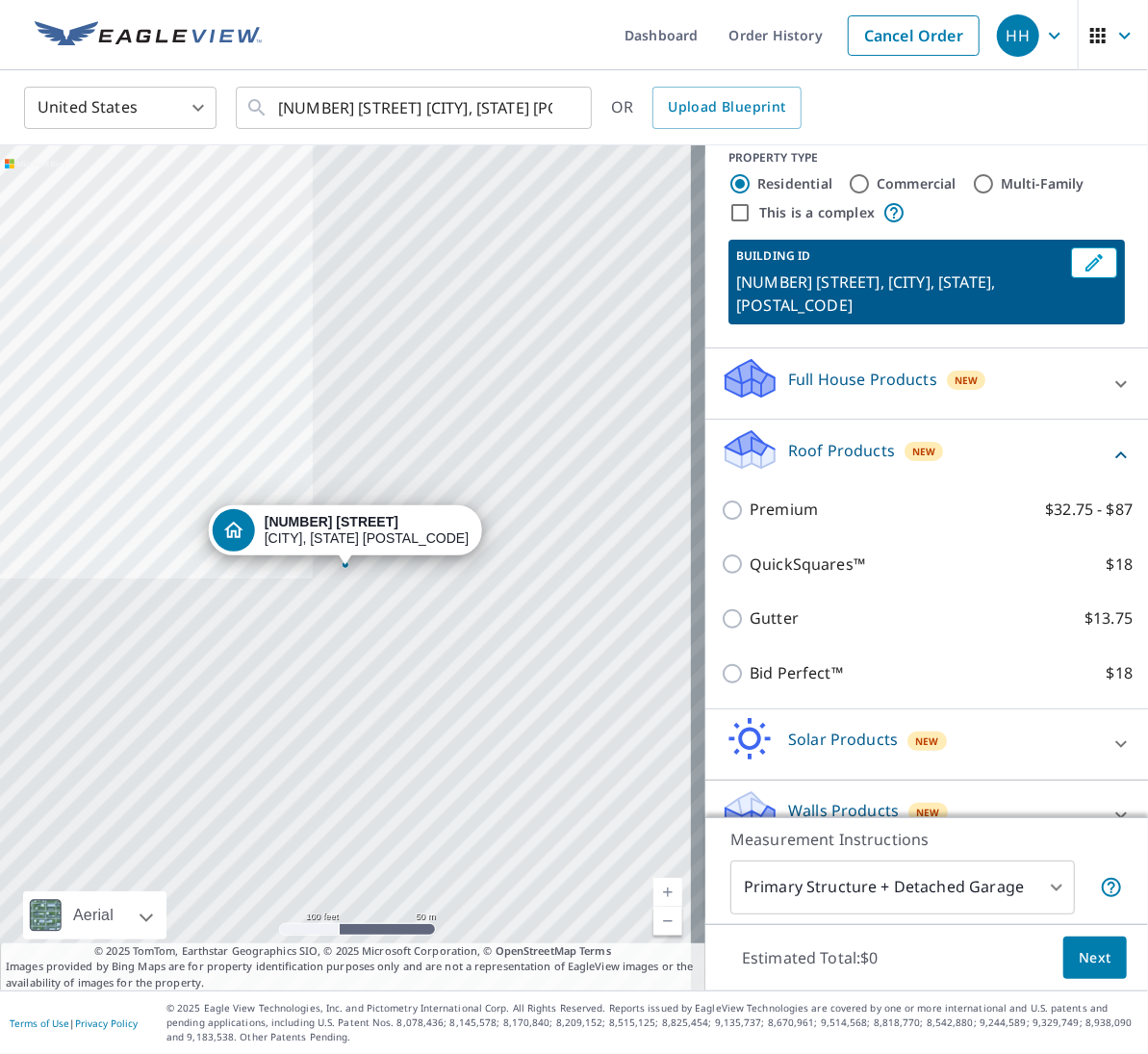 scroll, scrollTop: 29, scrollLeft: 0, axis: vertical 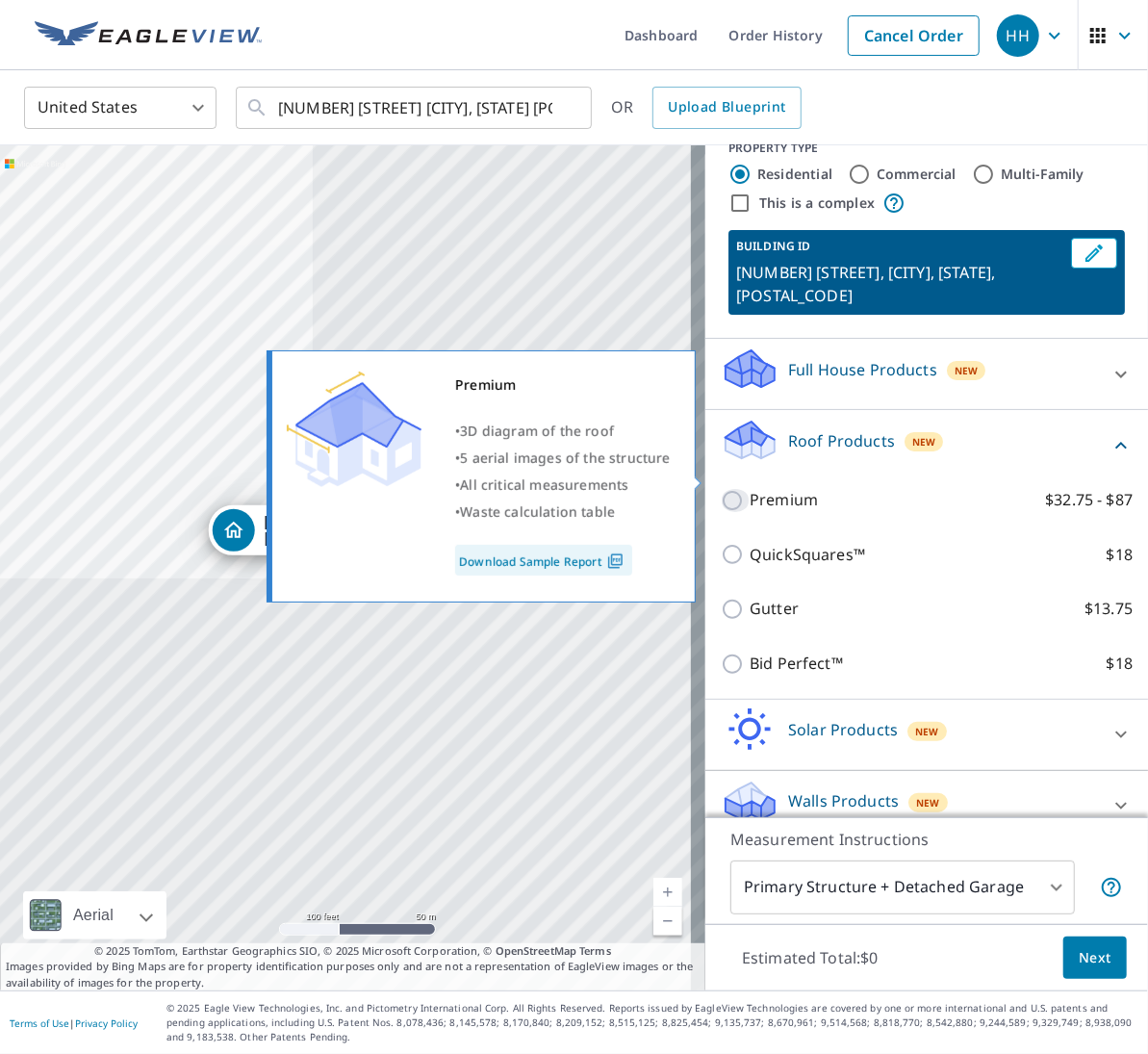 click on "Premium $32.75 - $87" at bounding box center [735, 501] 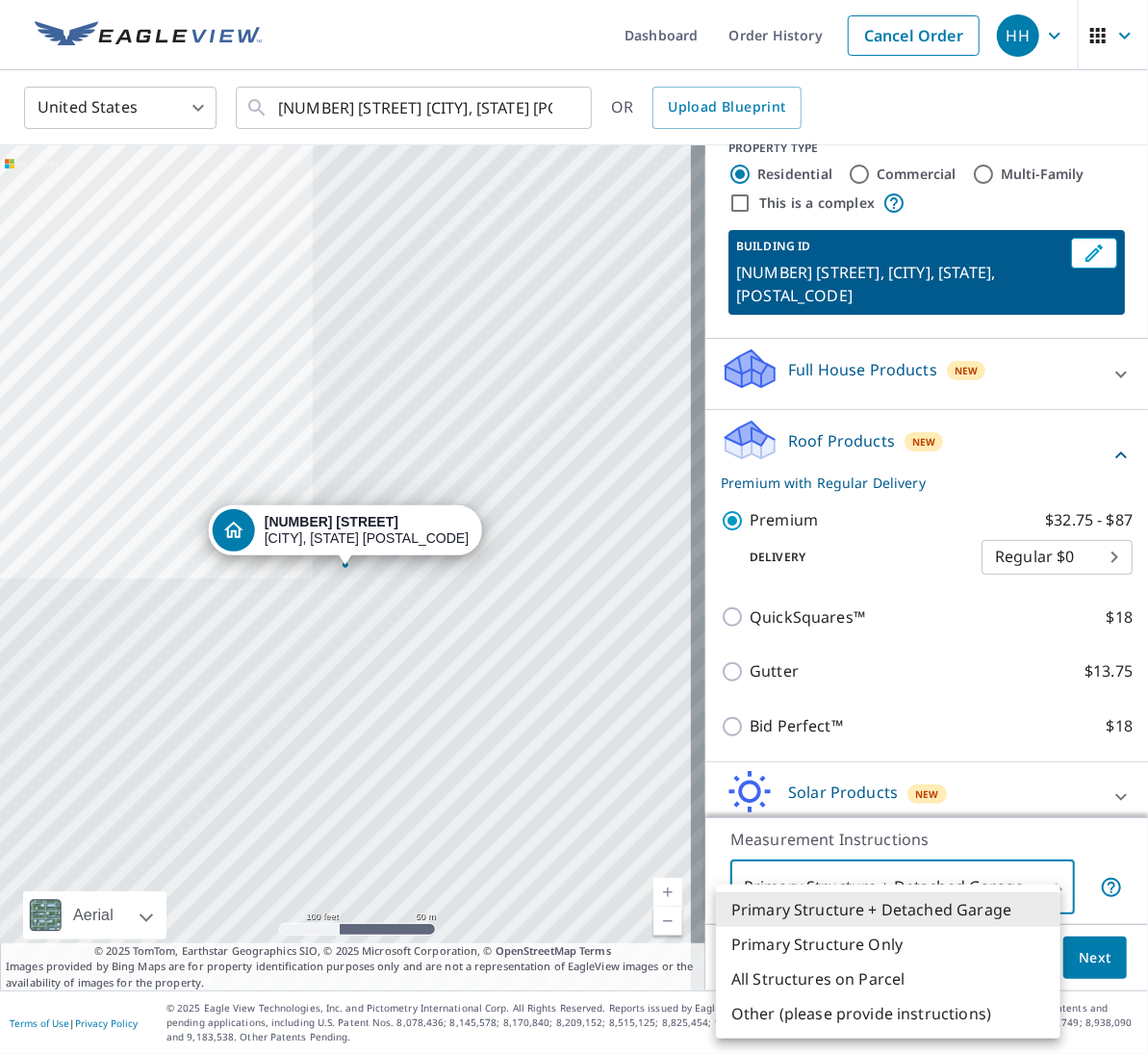 click on "HH HH
Dashboard Order History Cancel Order HH United States US ​ [NUMBER] [STREET] [CITY], [STATE] [POSTAL_CODE] ​ OR Upload Blueprint [NUMBER] [STREET] [CITY], [STATE] [POSTAL_CODE] Aerial Road A standard road map Aerial A detailed look from above Labels Labels 100 feet 50 m © 2025 TomTom, © Vexcel Imaging, © 2025 Microsoft Corporation,  © OpenStreetMap Terms © 2025 TomTom, Earthstar Geographics SIO, © 2025 Microsoft Corporation, ©   OpenStreetMap   Terms Images provided by Bing Maps are for property identification purposes only and are not a representation of EagleView images or the availability of images for the property. PROPERTY TYPE Residential Commercial Multi-Family This is a complex BUILDING ID [NUMBER] [STREET], [CITY], [STATE], [POSTAL_CODE] Full House Products New Full House™ $[PRICE] Roof Products New Premium with Regular Delivery Premium $[PRICE] - $[PRICE] Delivery Regular $0 8 ​ QuickSquares™ $[PRICE] Gutter $[PRICE] Bid Perfect™ $[PRICE] Solar Products New Inform Essentials+ $[PRICE] Inform Advanced $[PRICE] $[PRICE] $[PRICE]" at bounding box center (574, 527) 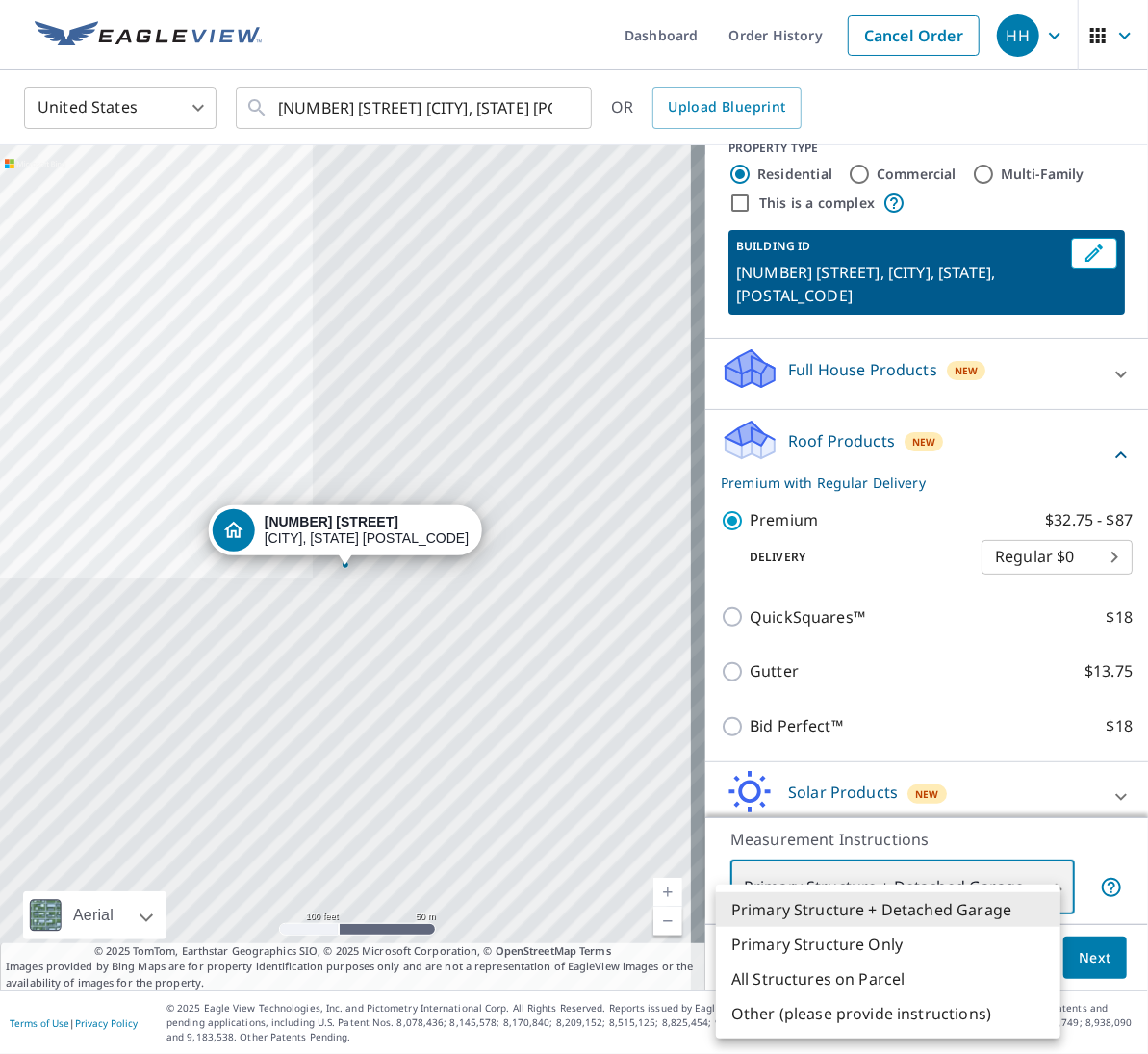 type on "2" 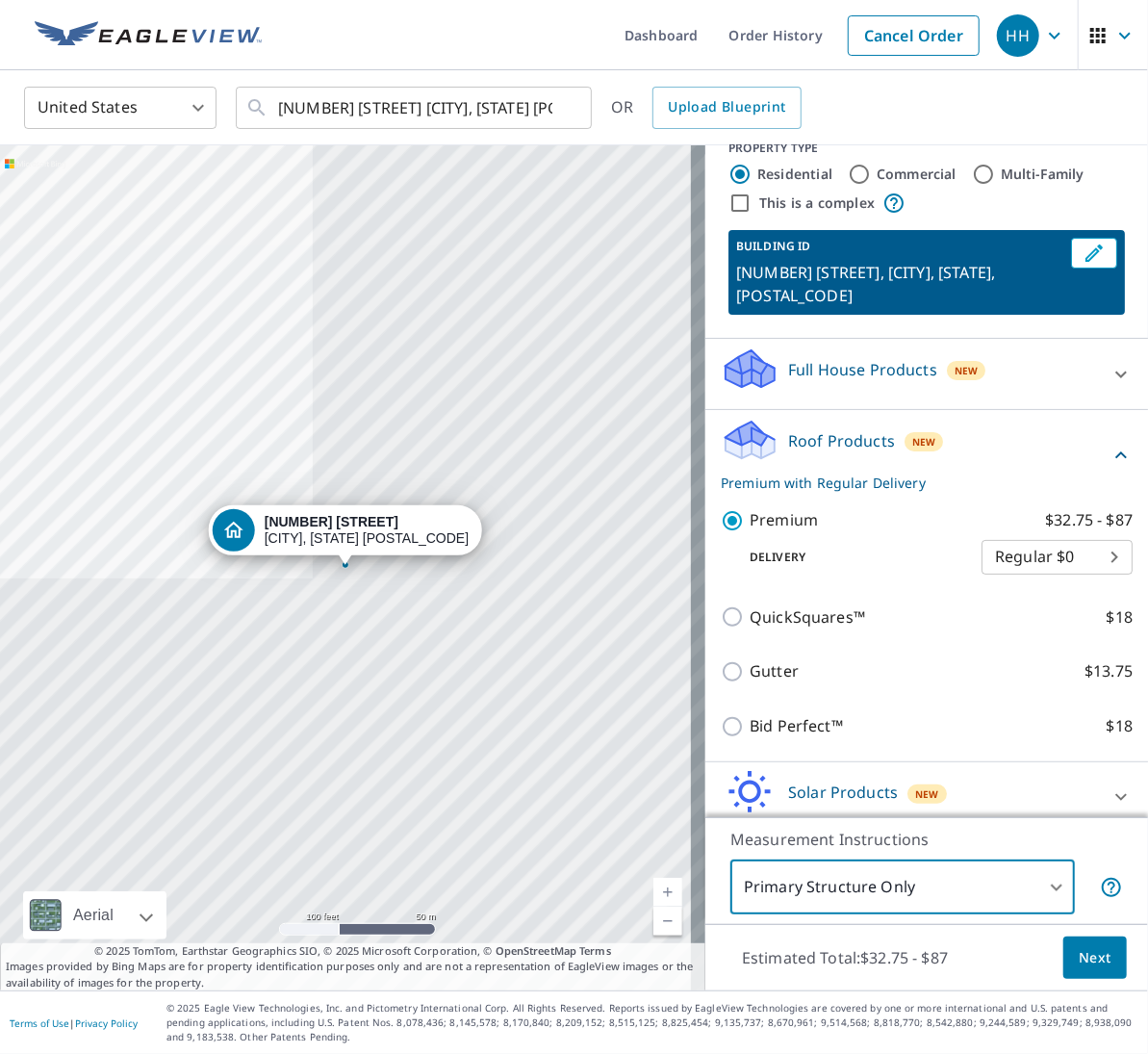 click on "Next" at bounding box center (1095, 958) 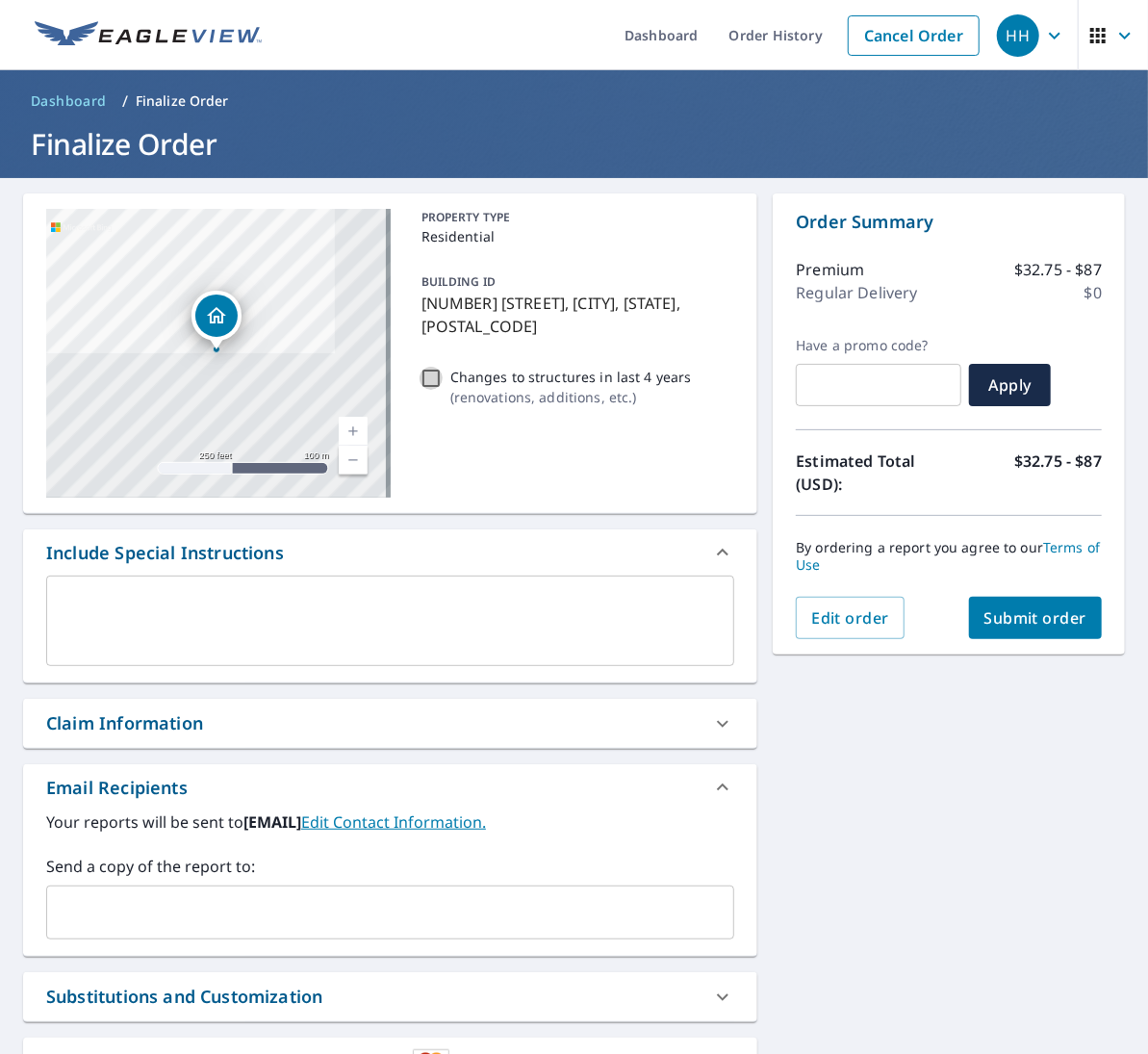 click on "Changes to structures in last 4 years ( renovations, additions, etc. )" at bounding box center [431, 378] 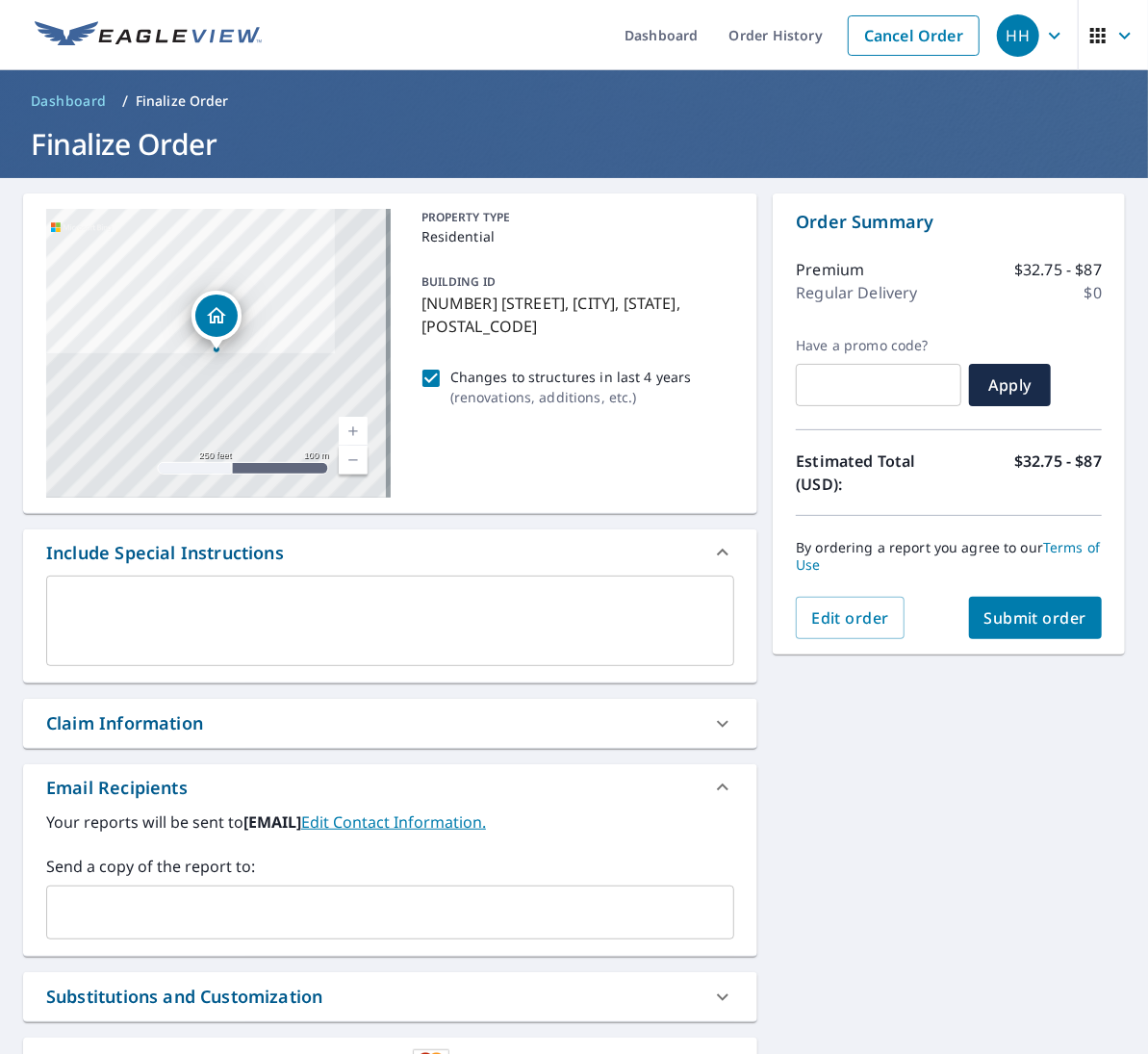 click at bounding box center [390, 621] 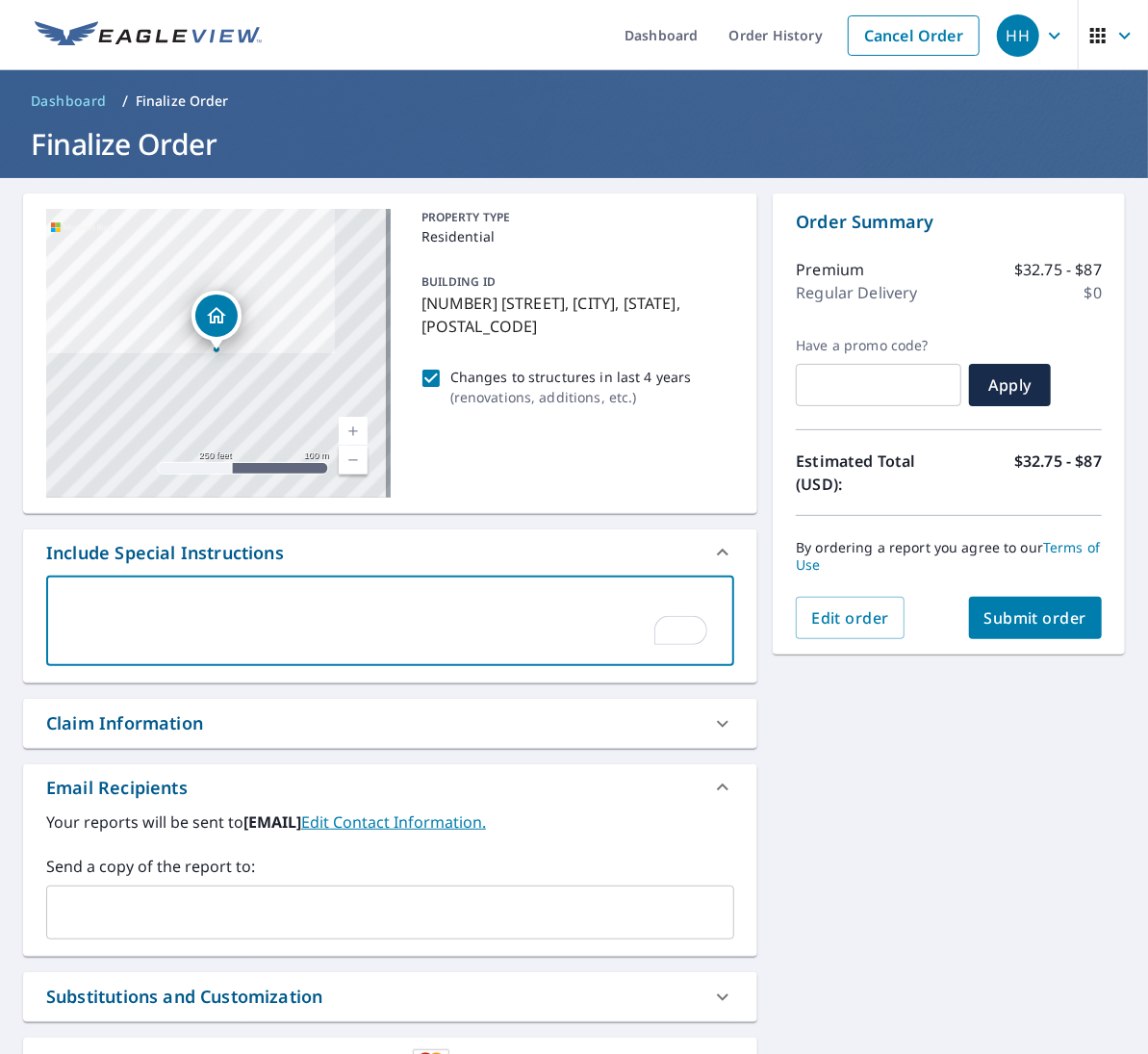 type on "M" 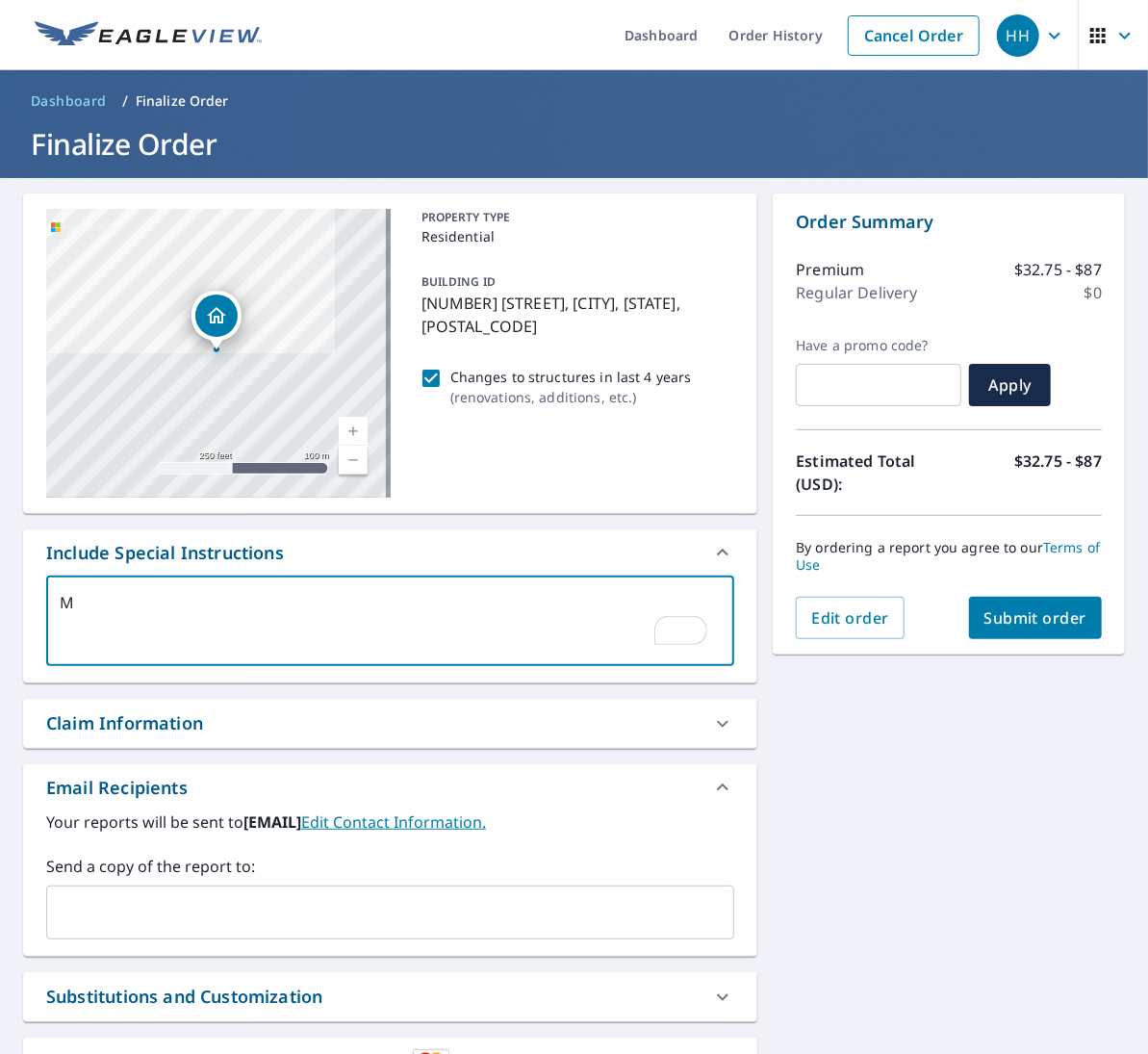 type on "Ma" 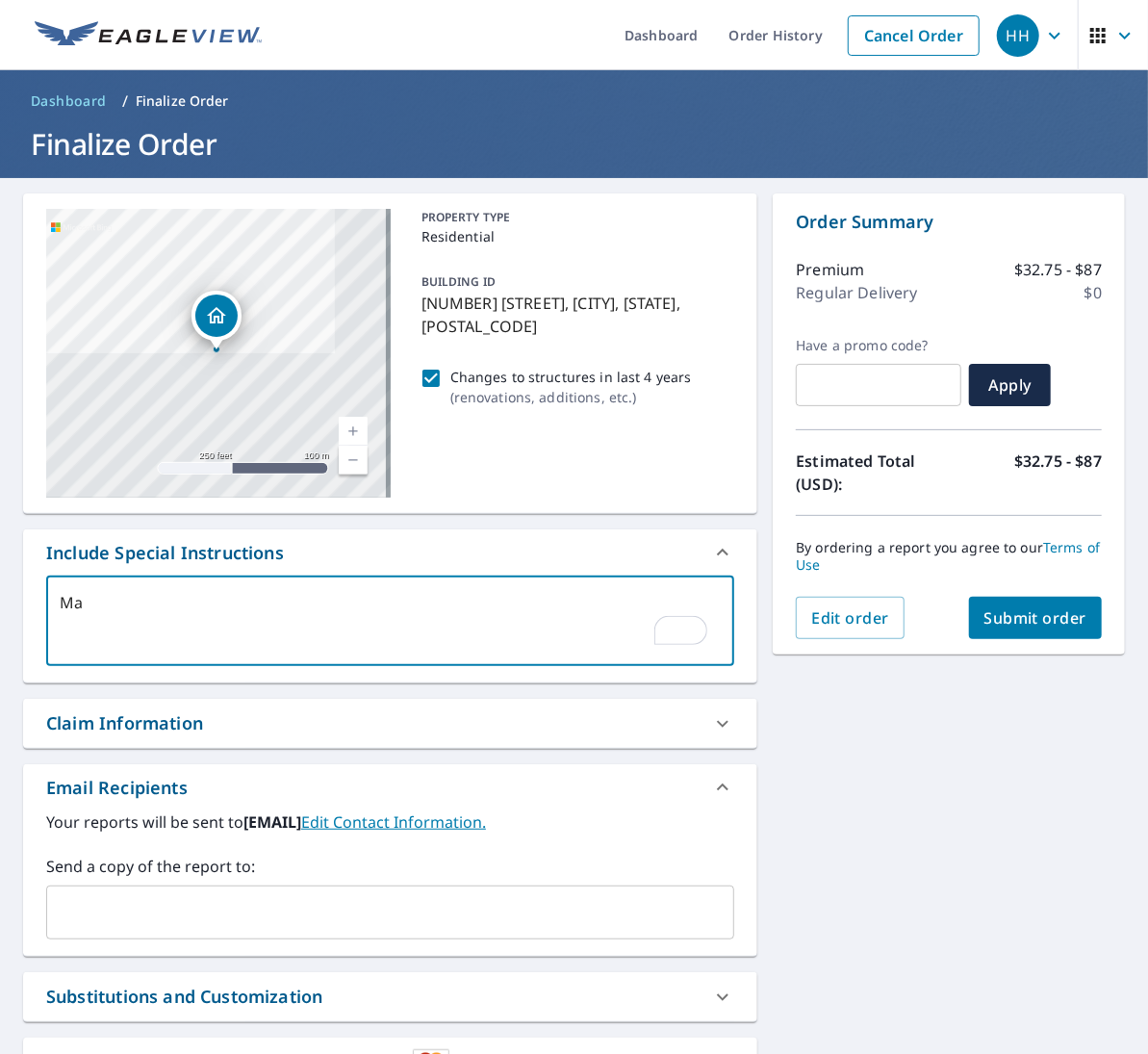 type on "May" 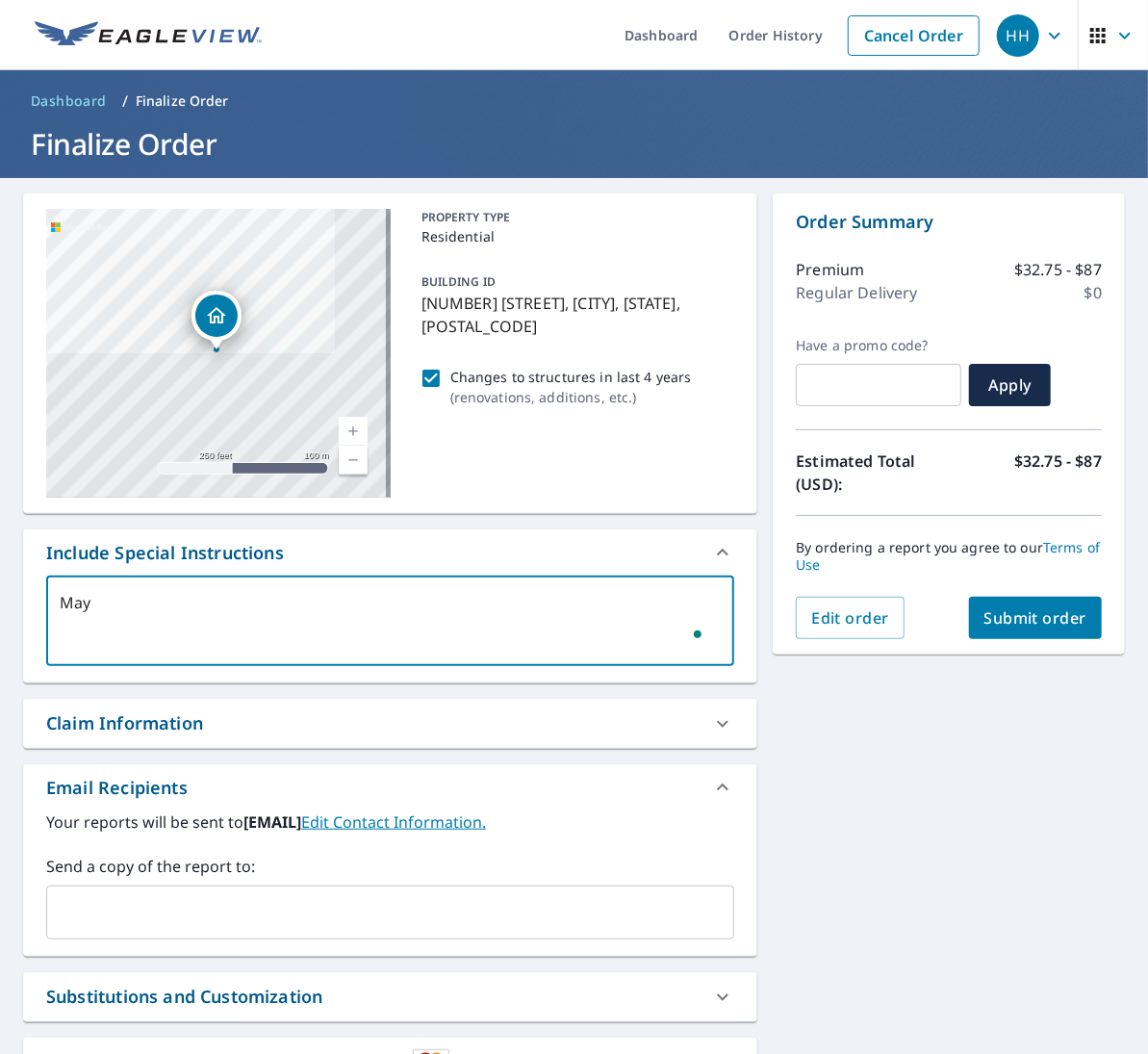 type on "Mayb" 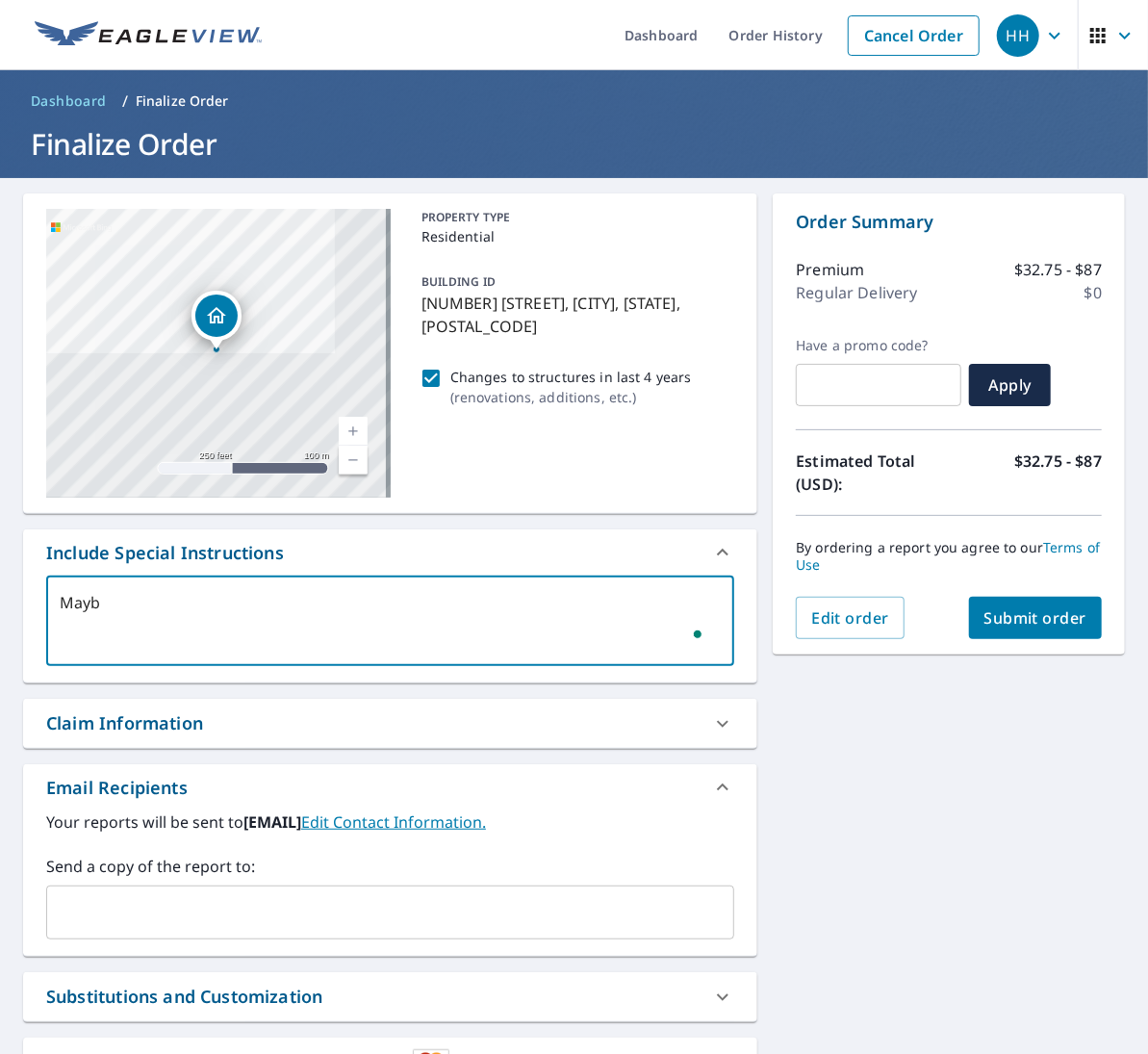 type on "Maybe" 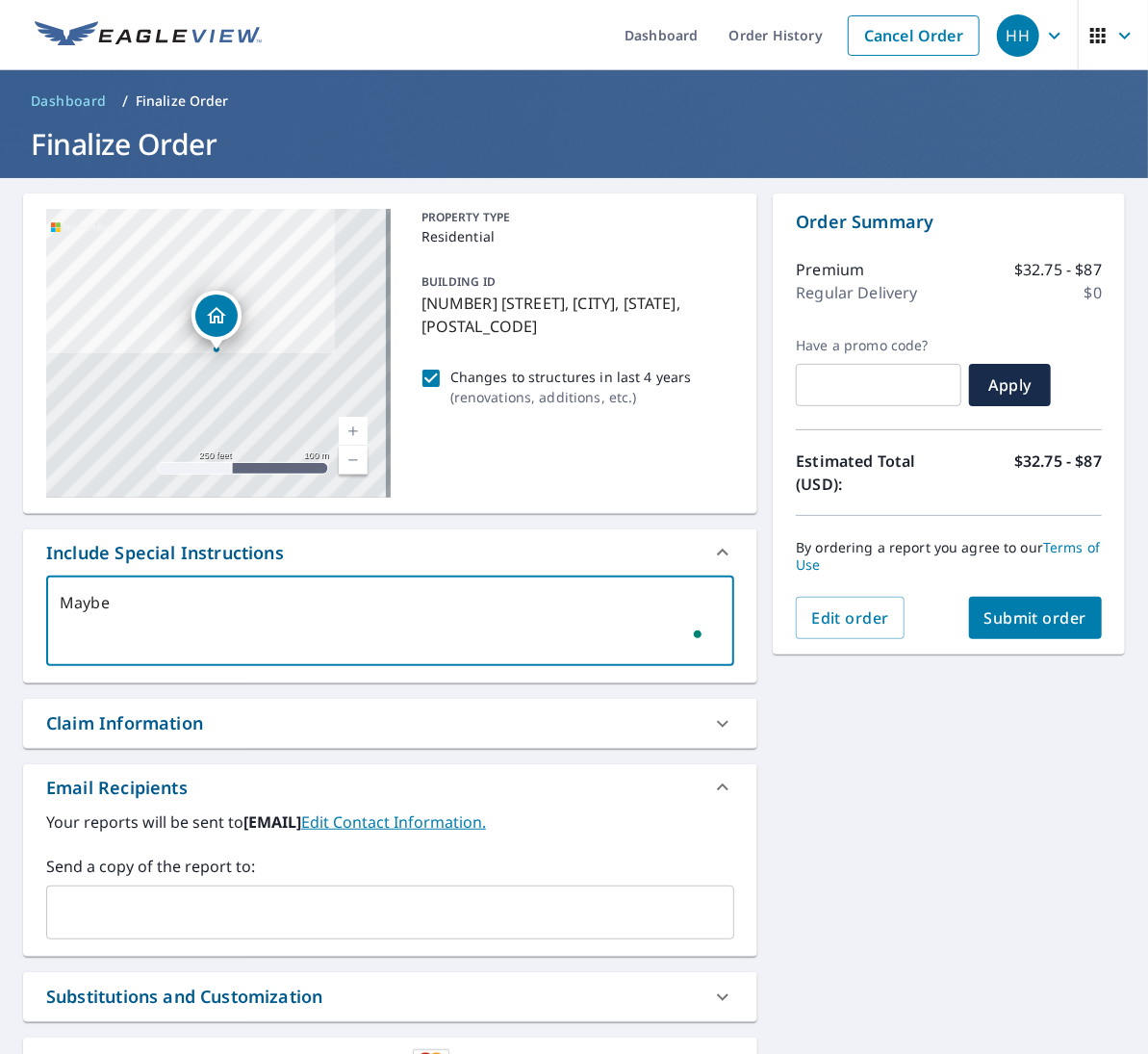 type on "Maybe" 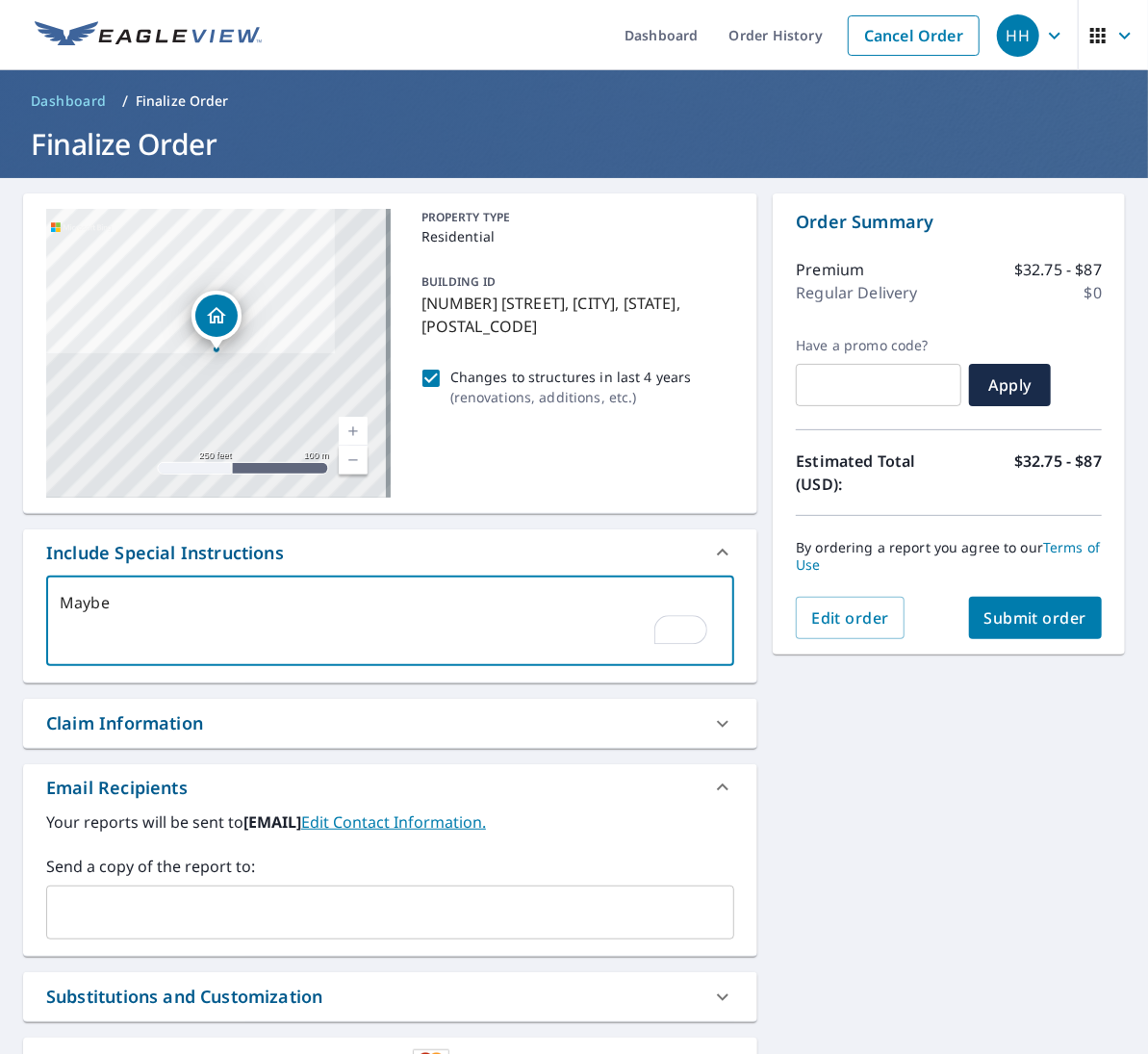 type on "Maybe h" 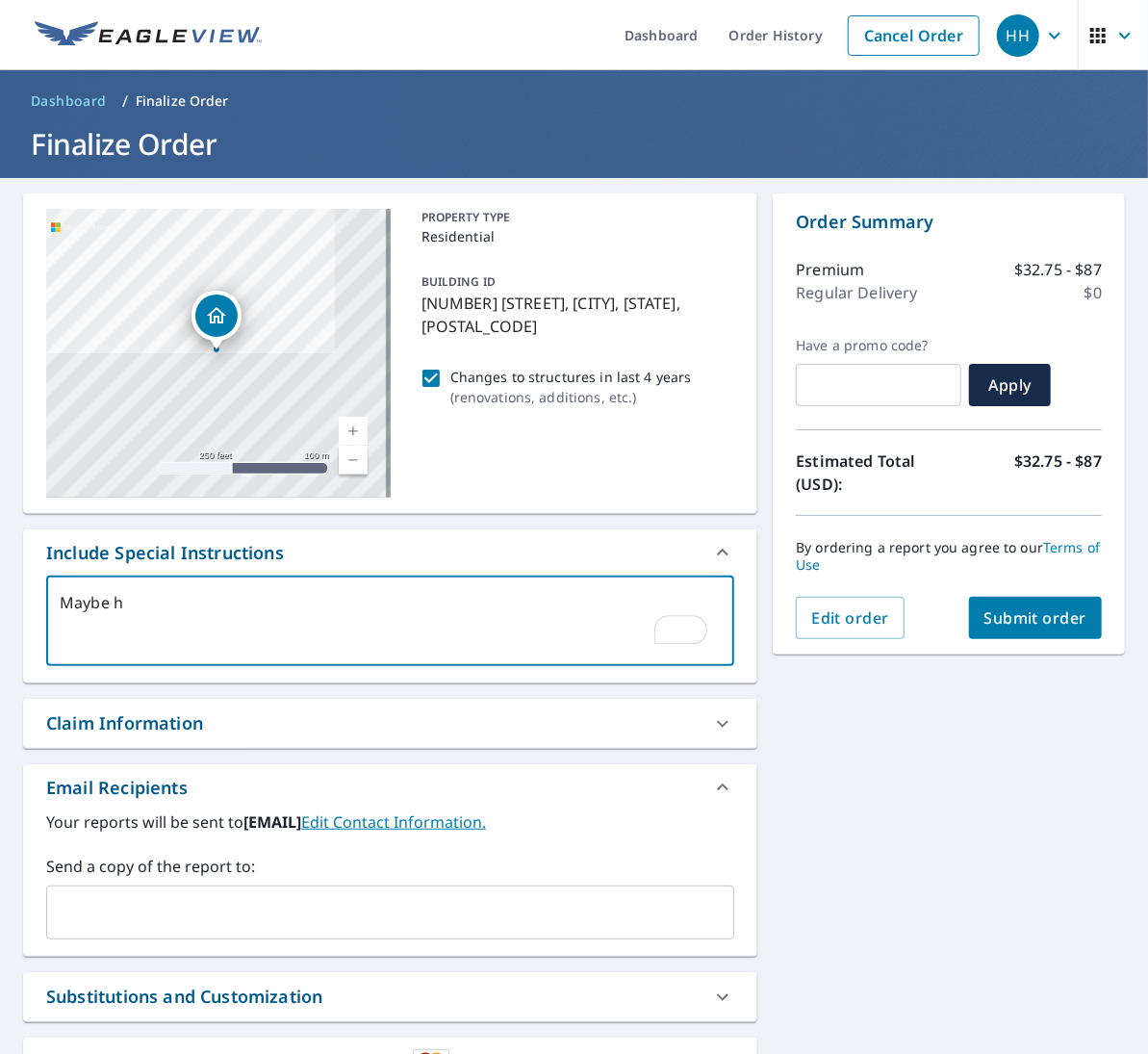 type on "Maybe ha" 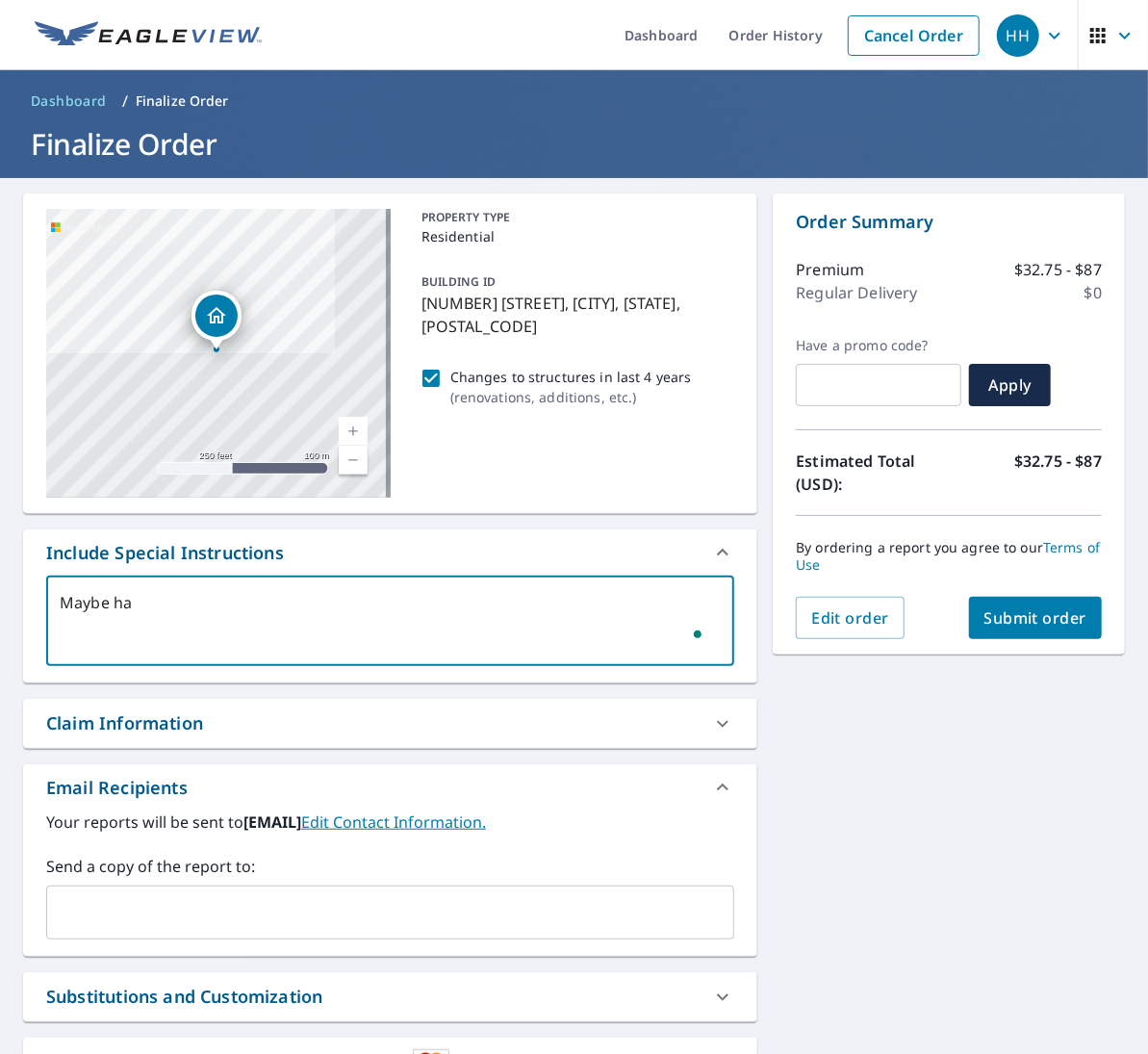 type on "Maybe hav" 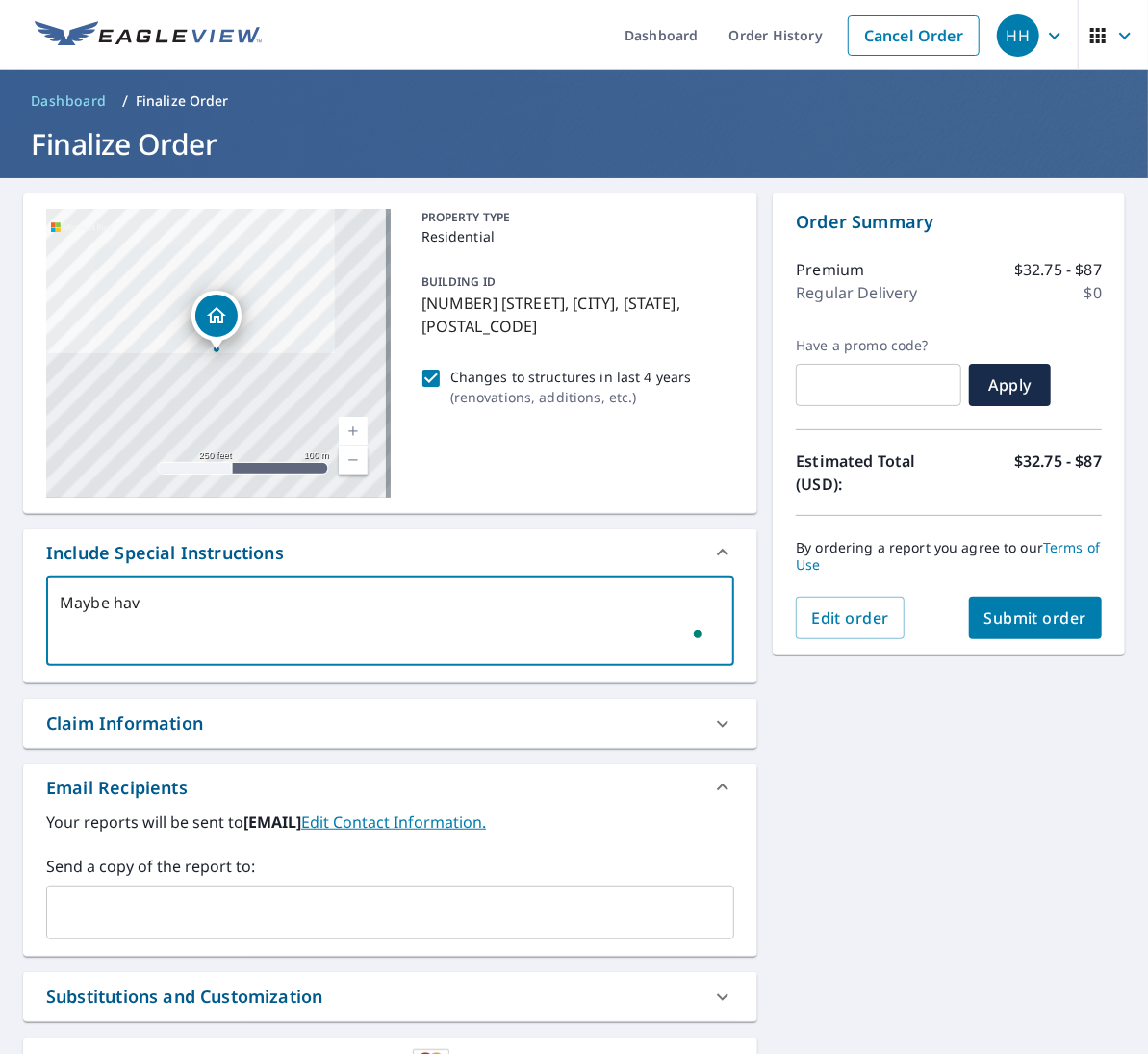 type on "Maybe have" 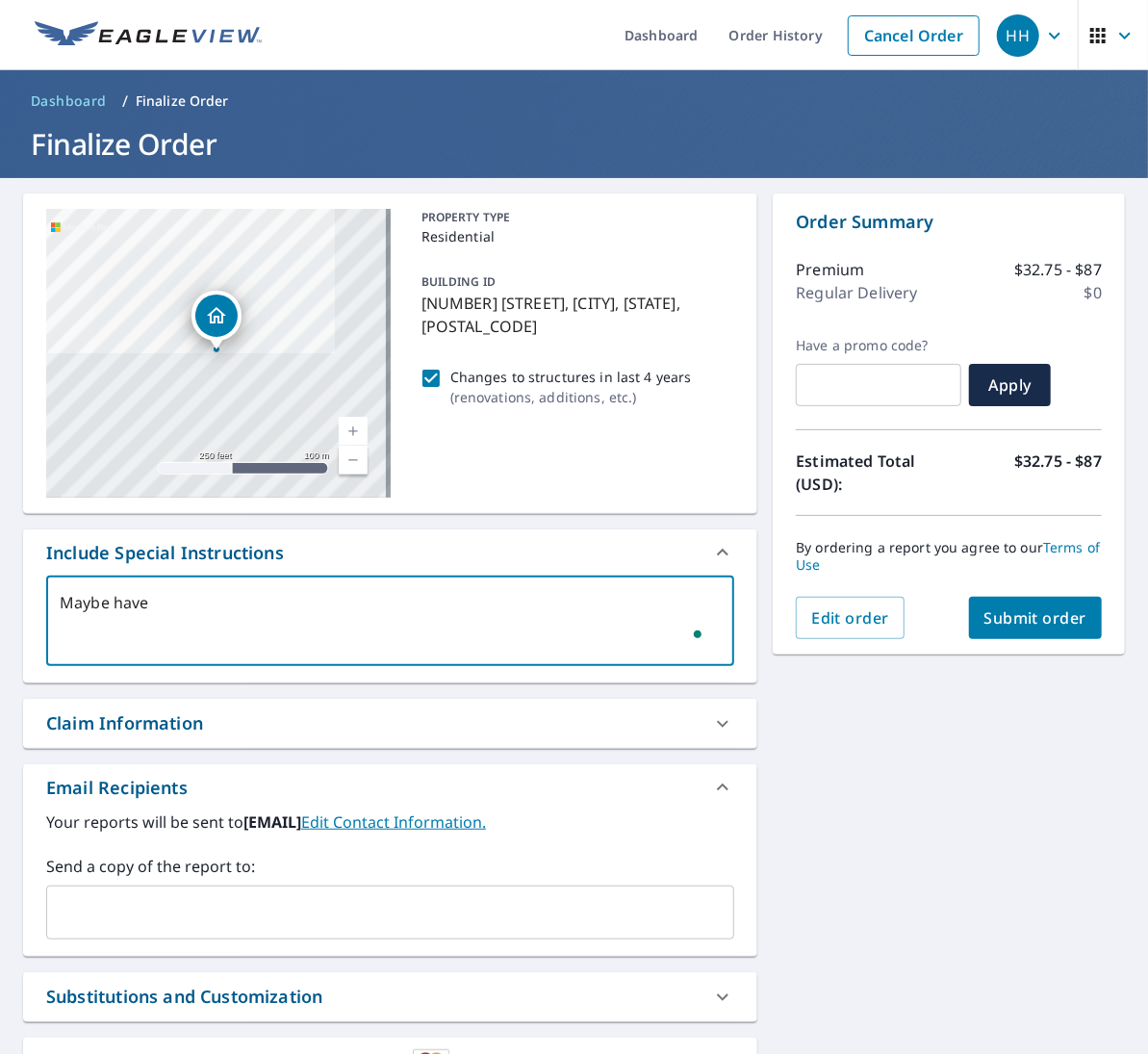 type on "x" 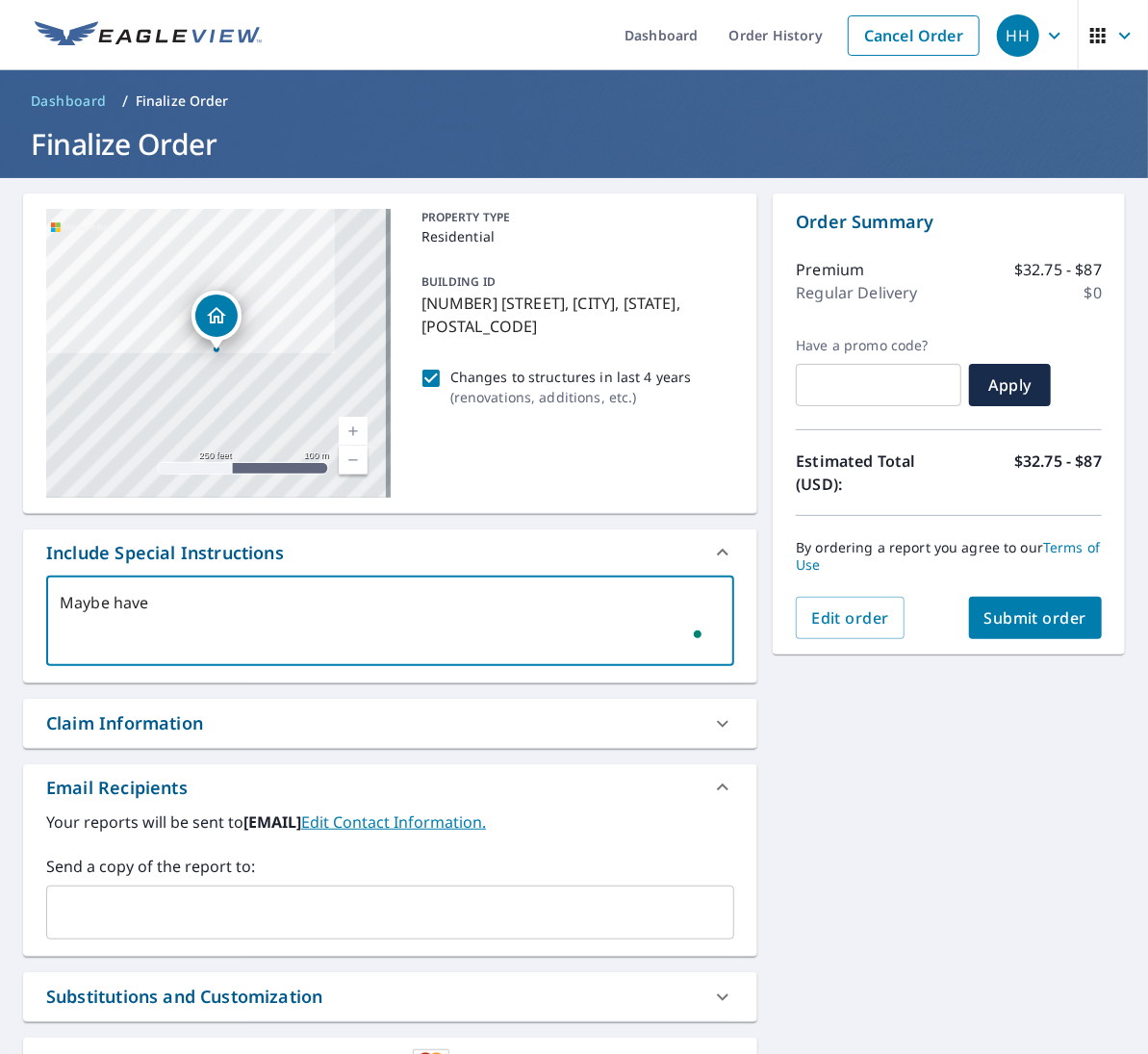 type on "Maybe have a" 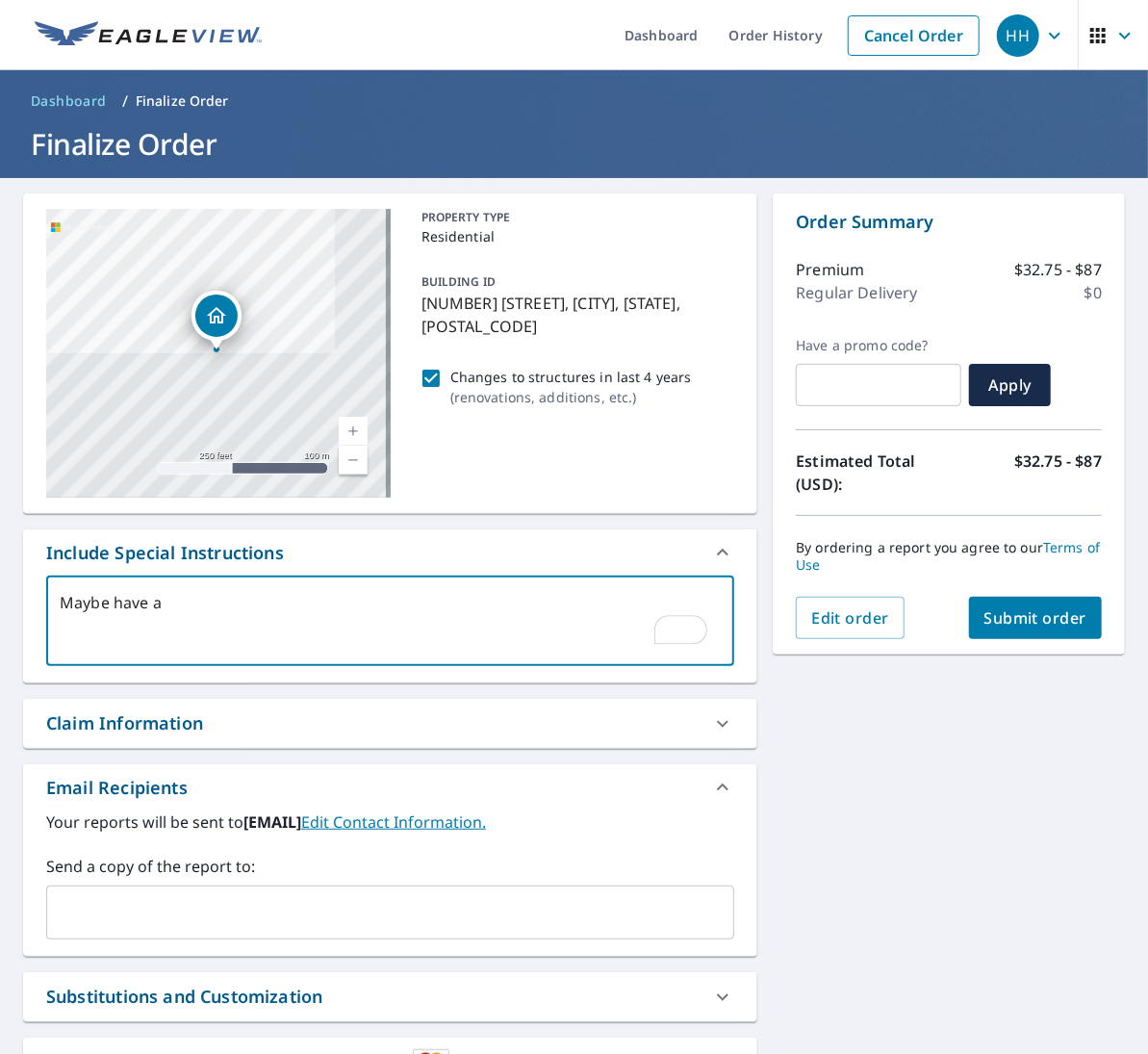type on "Maybe have ad" 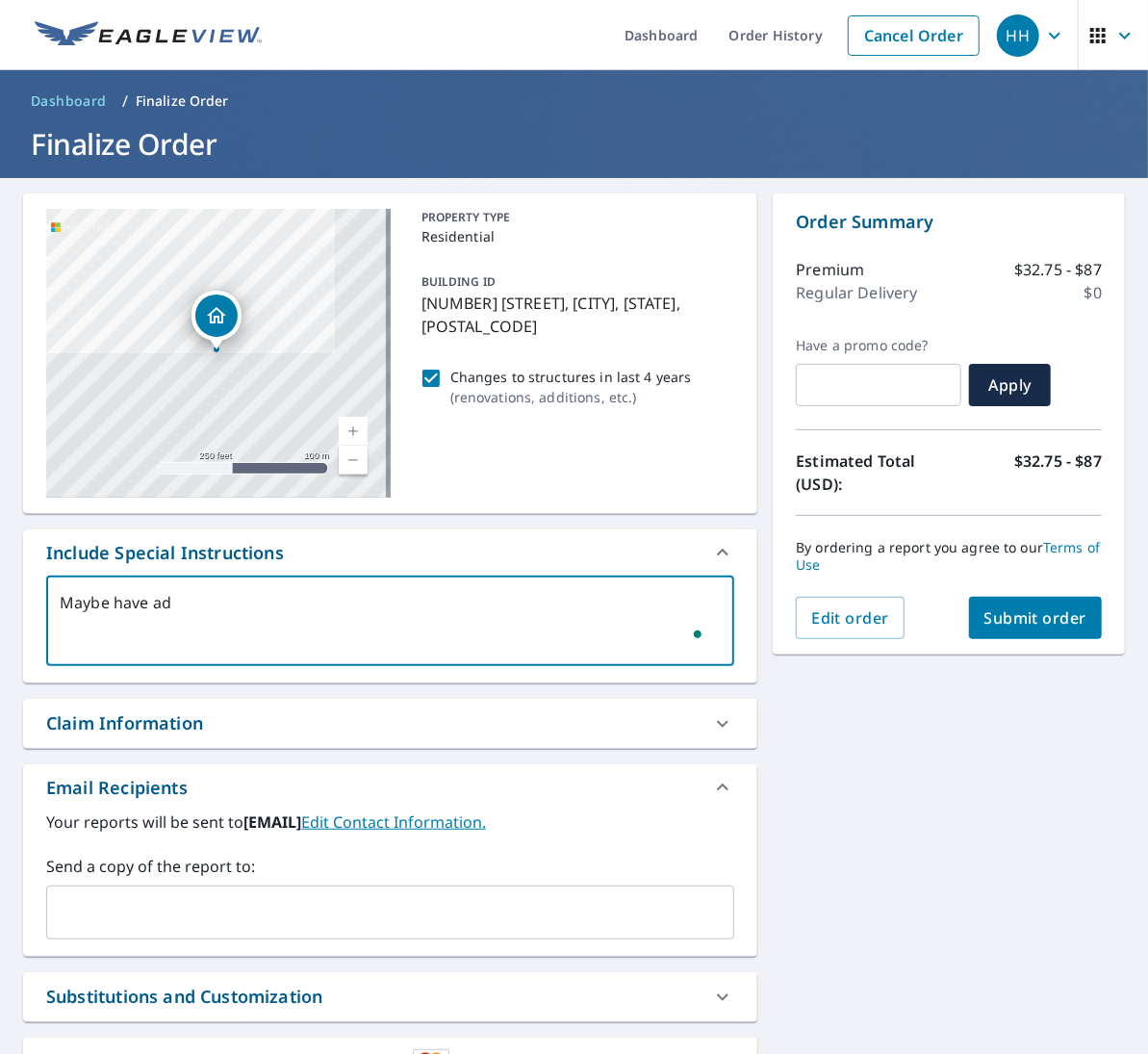 type on "Maybe have add" 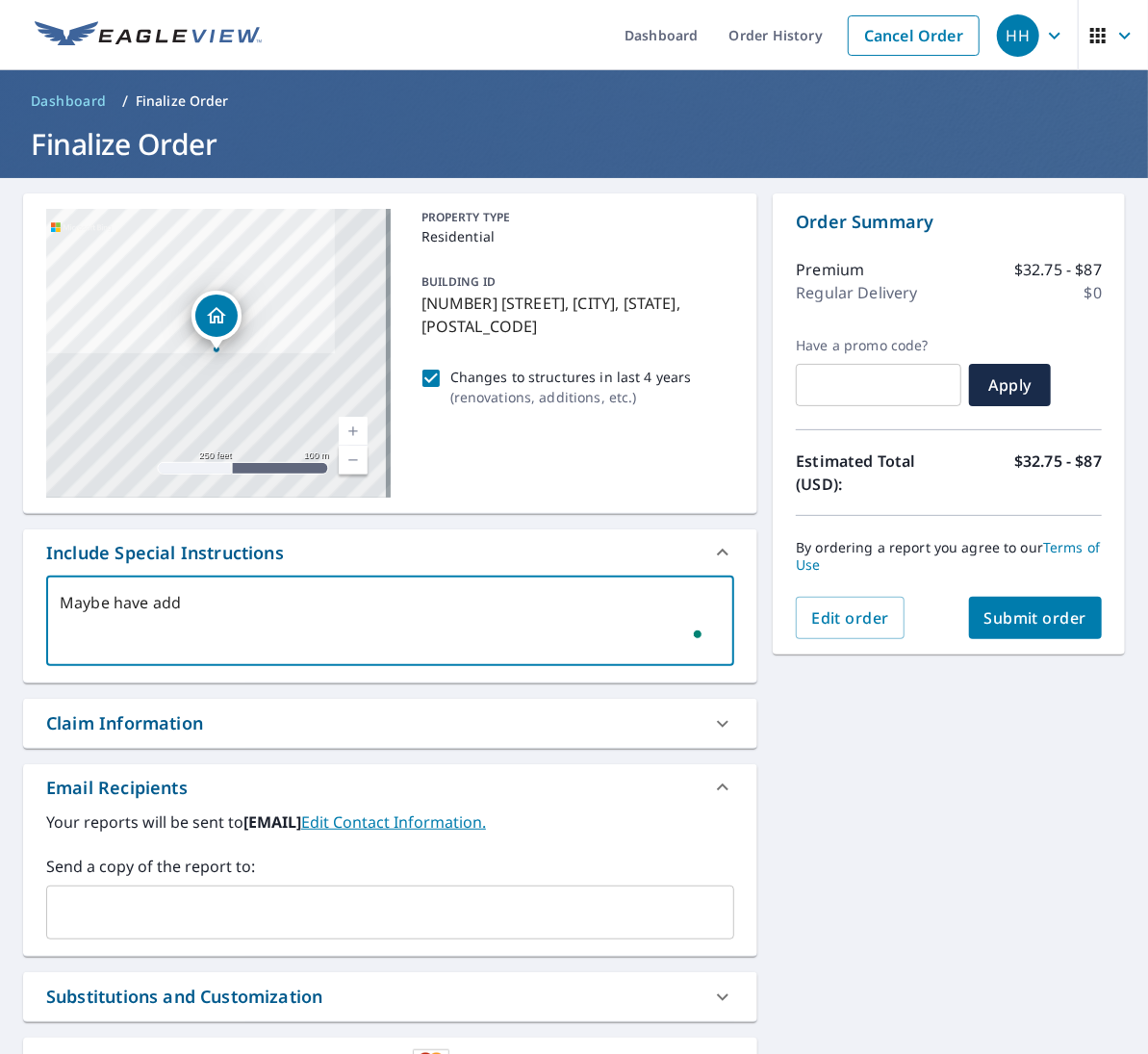 type on "Maybe have adde" 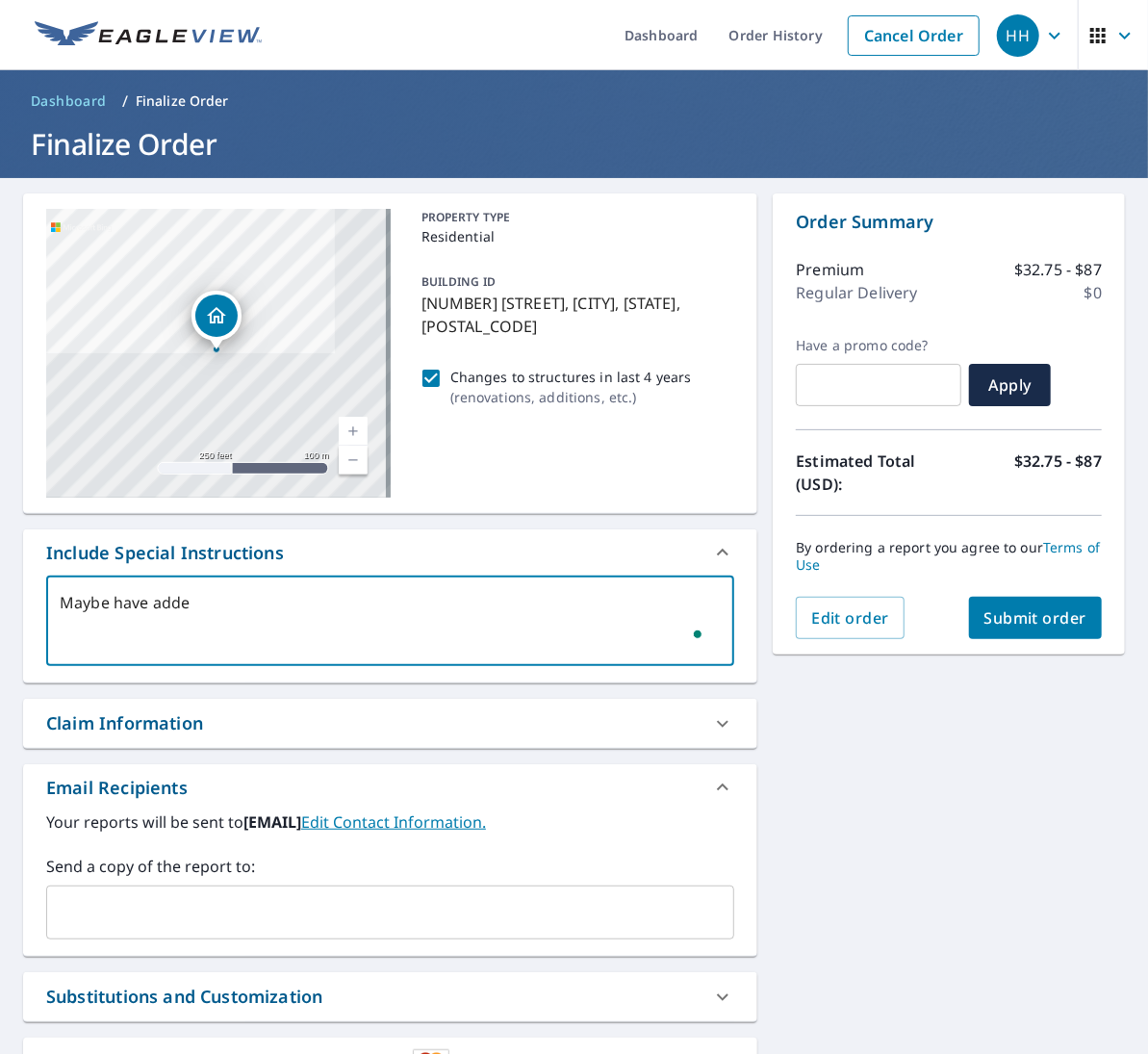 type on "Maybe have added" 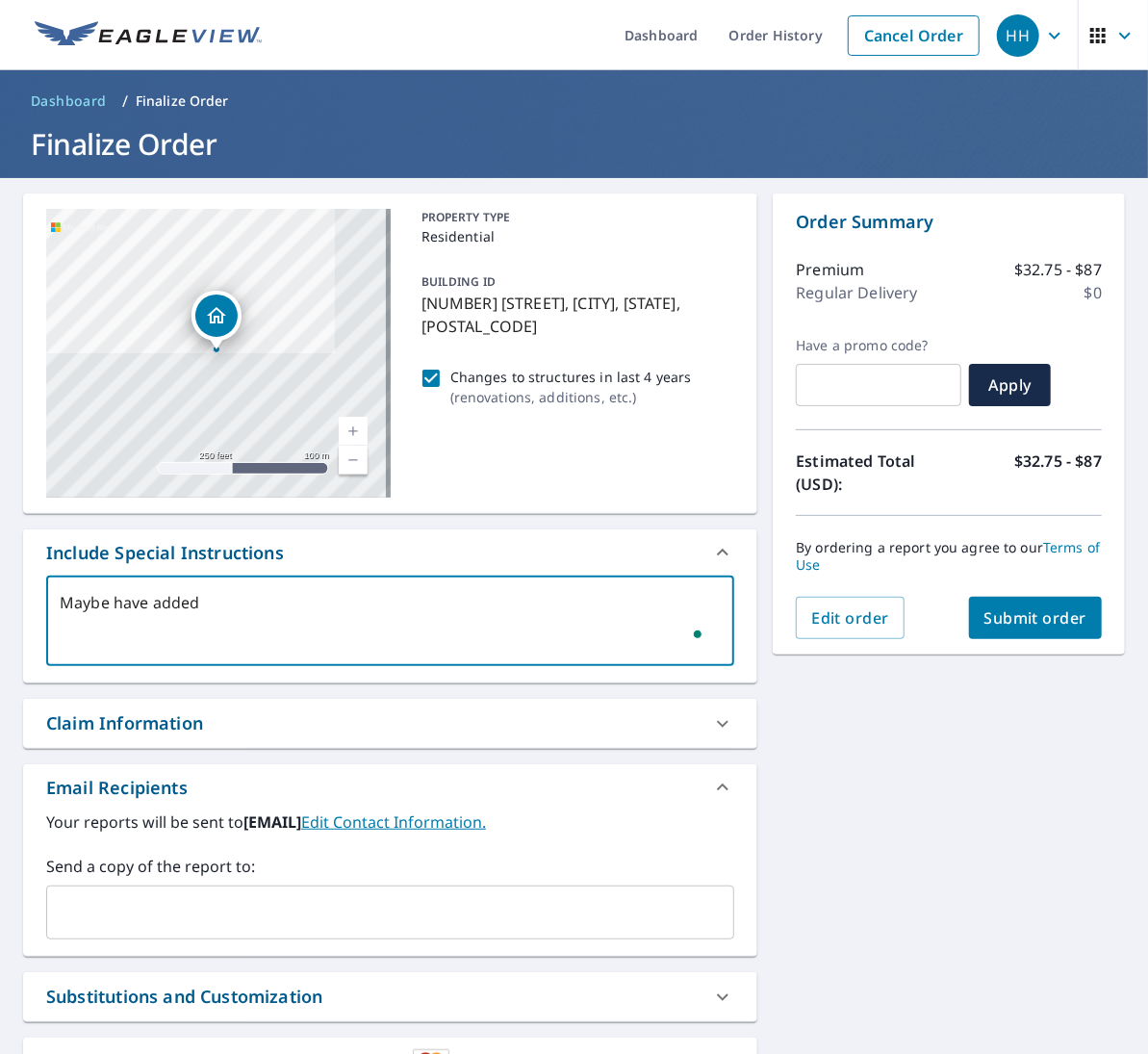 type on "Maybe have added" 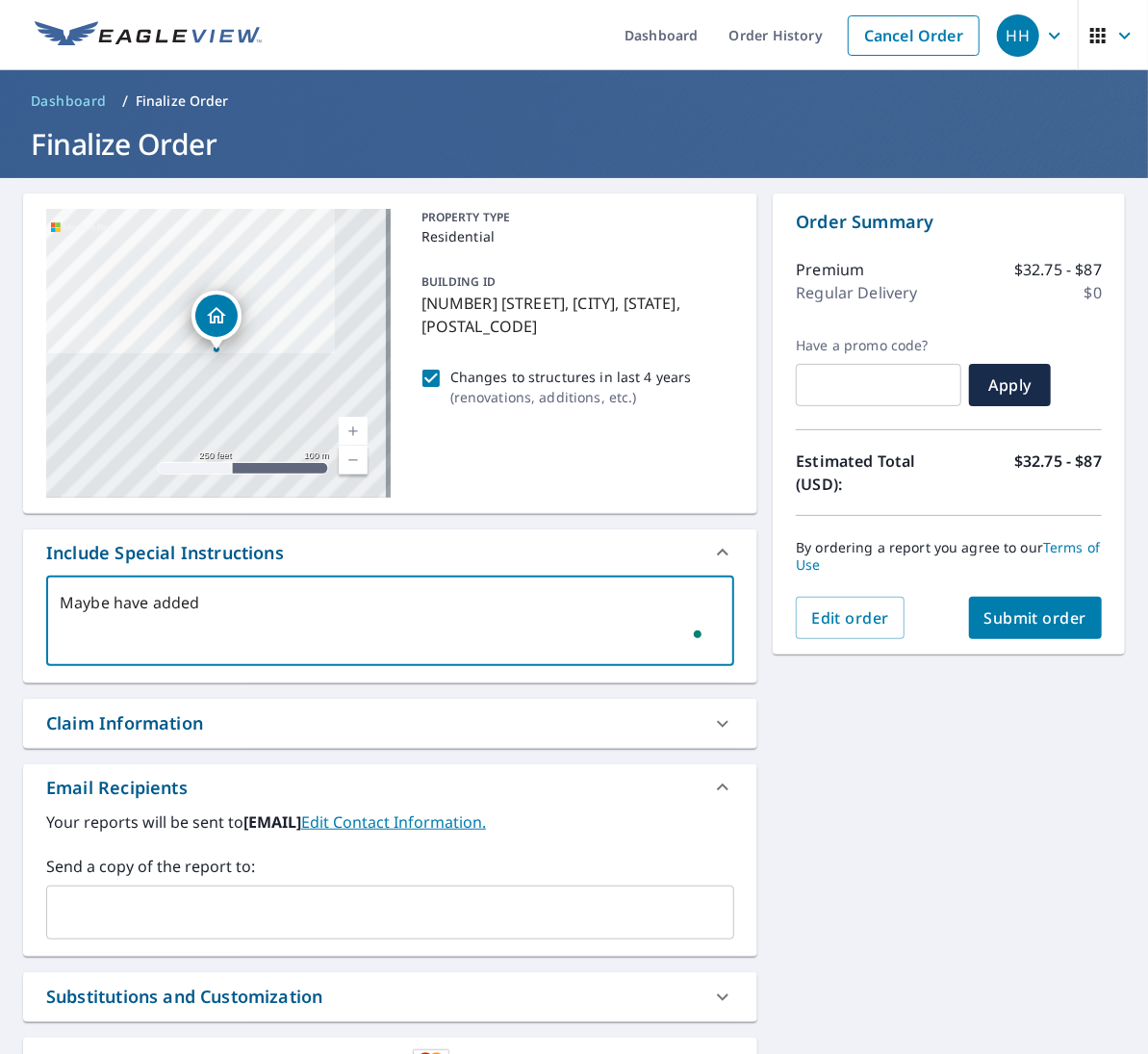 type on "Maybe have added a" 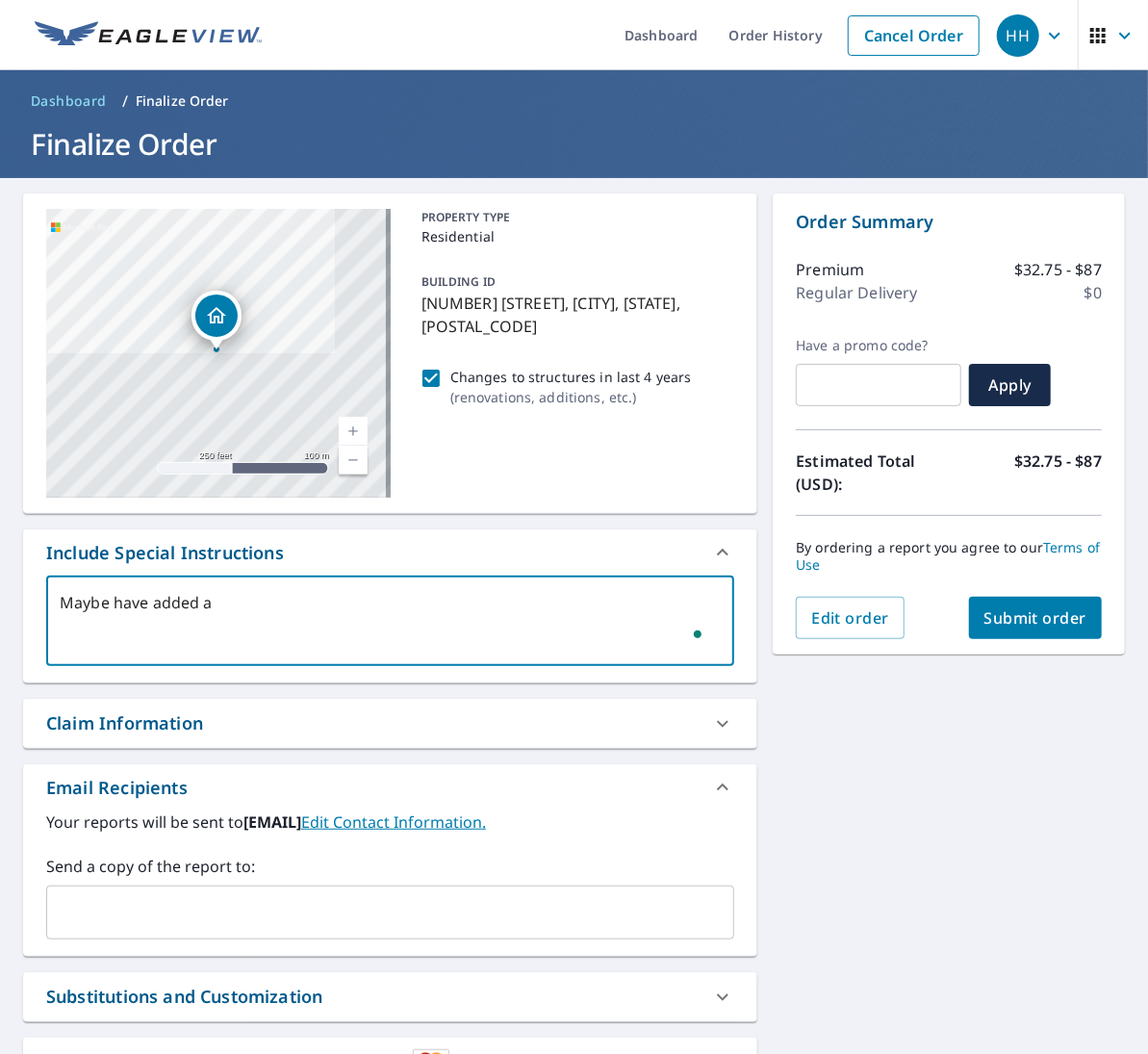 type on "Maybe have added an" 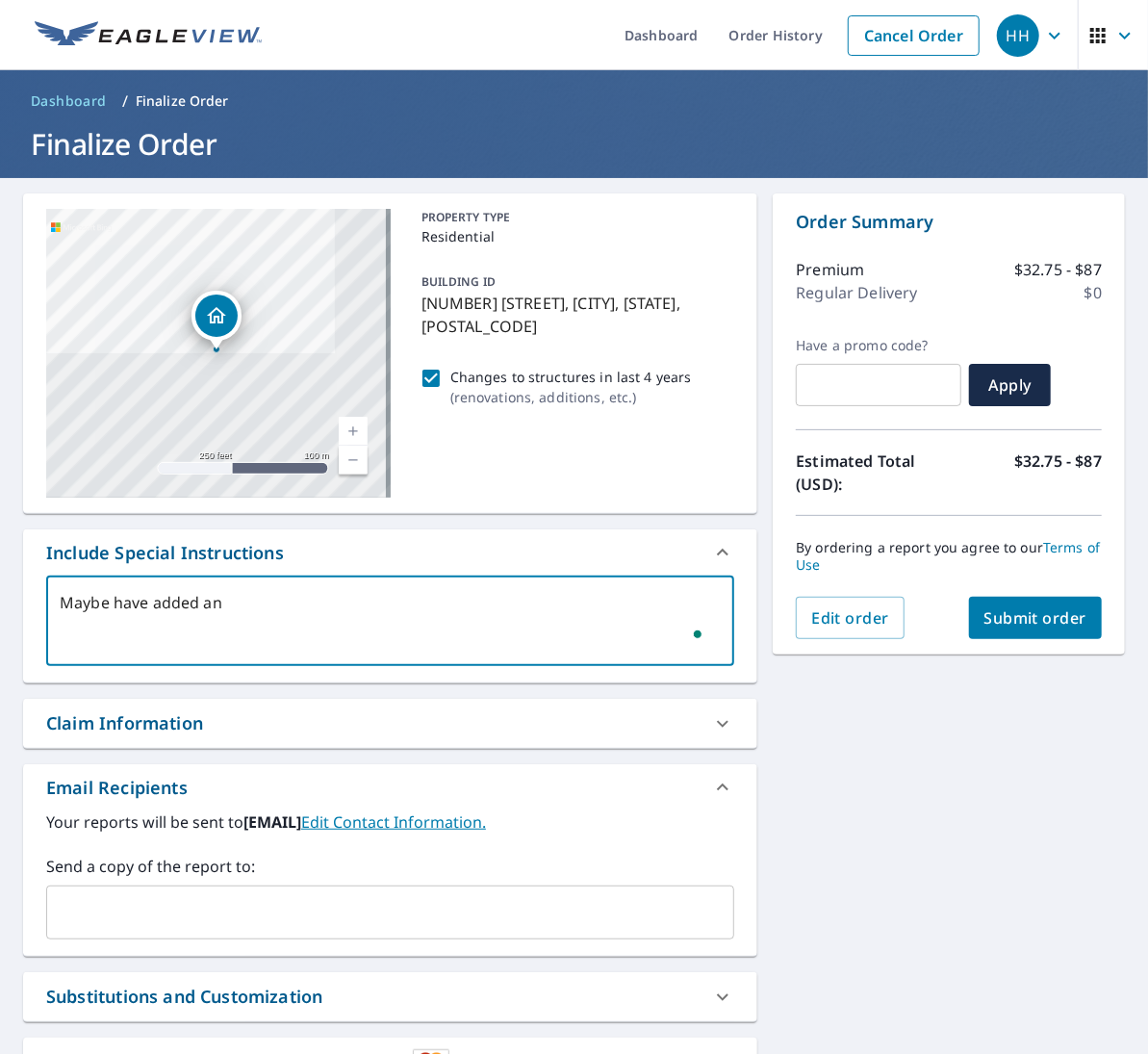 type on "Maybe have added an" 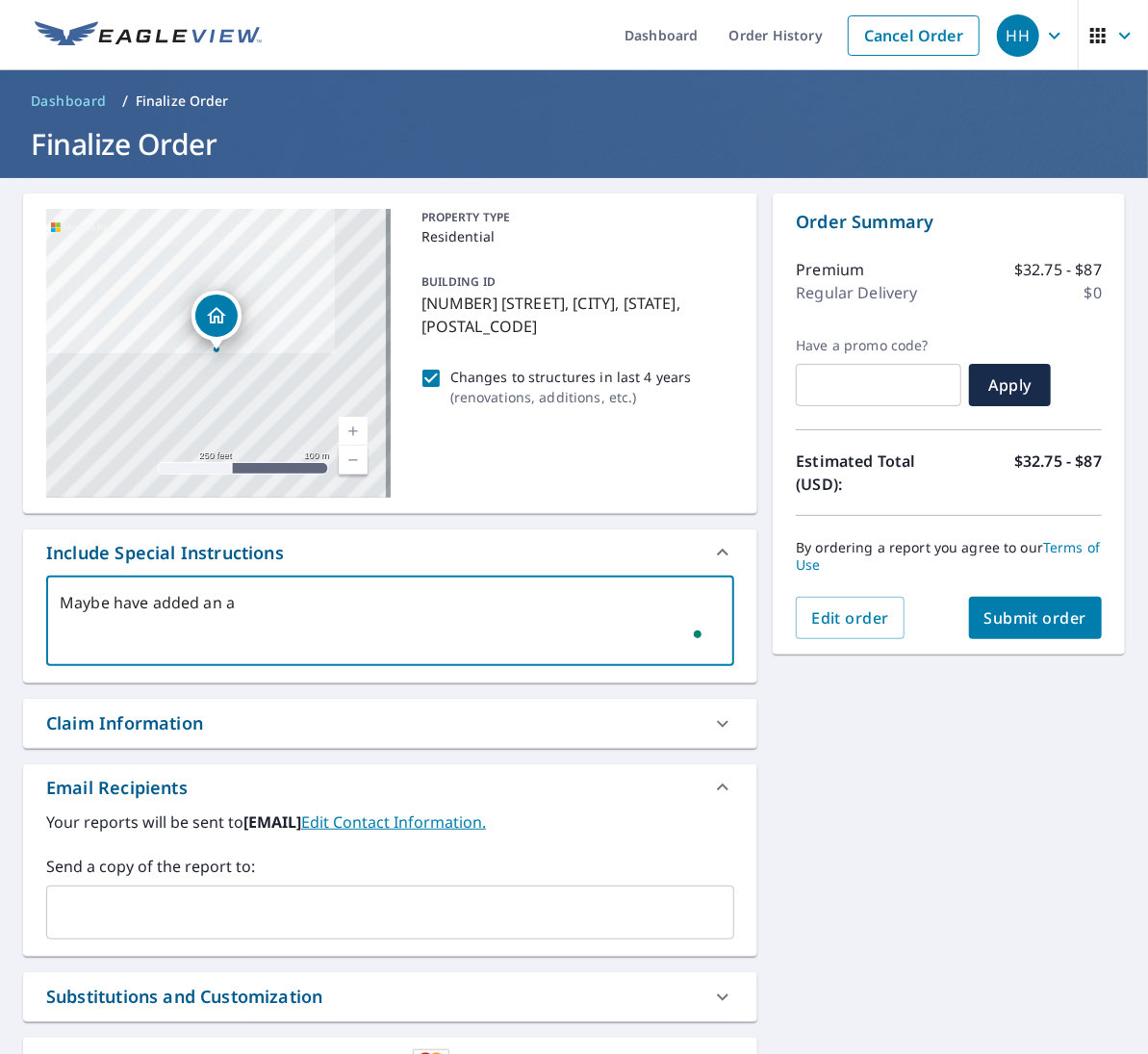type on "Maybe have added an ad" 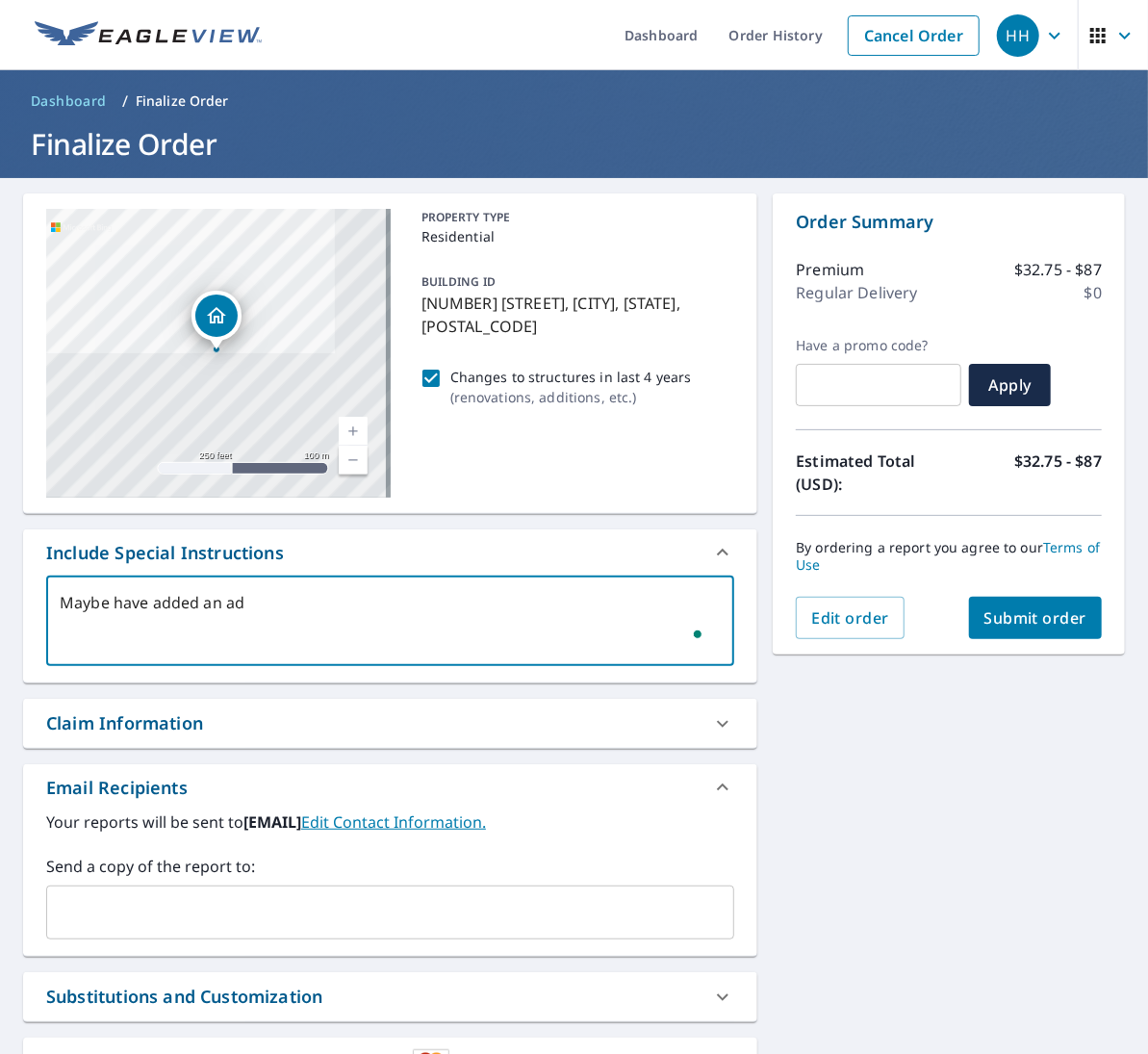 type on "Maybe have added an add" 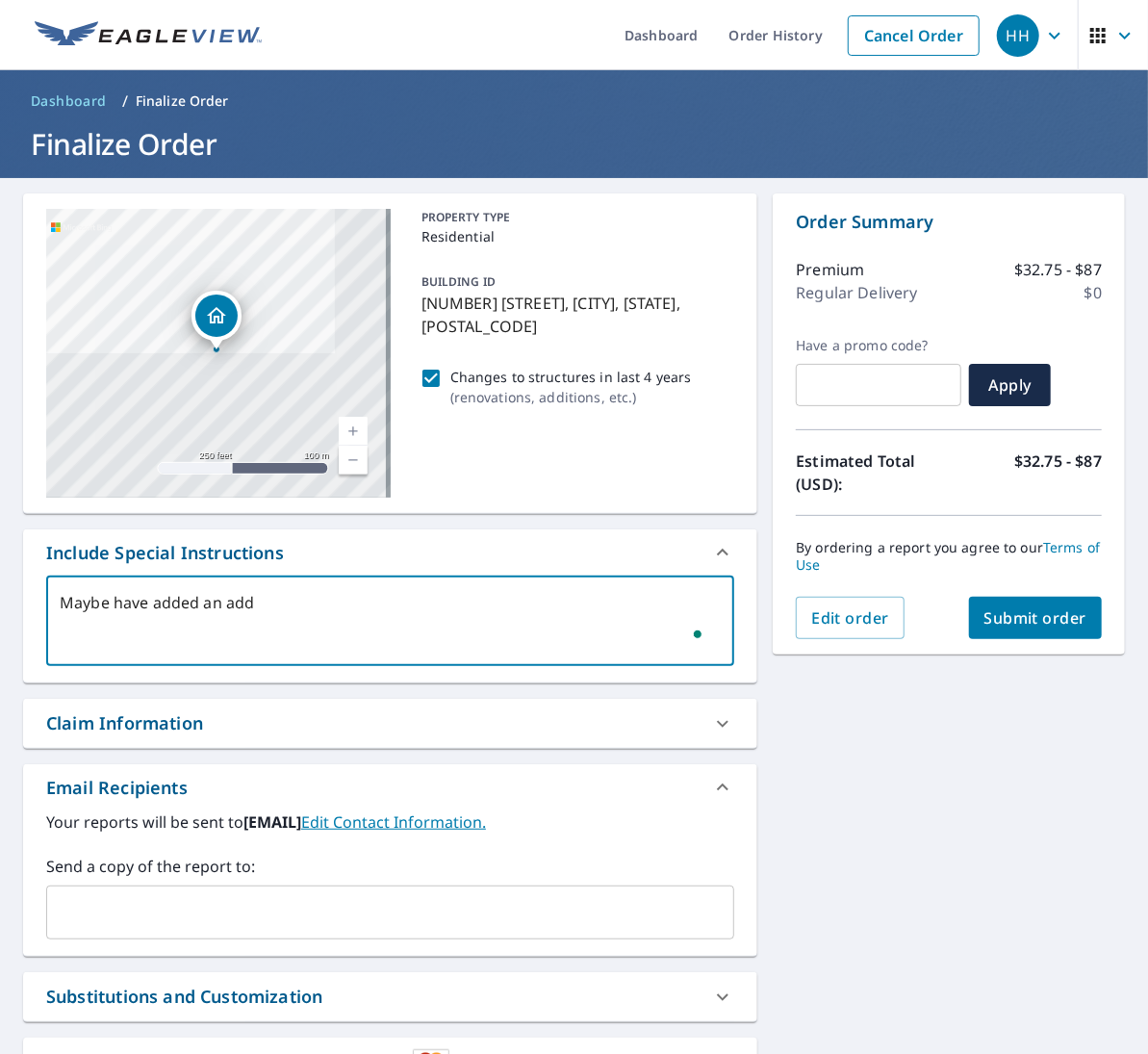 type on "Maybe have added an addi" 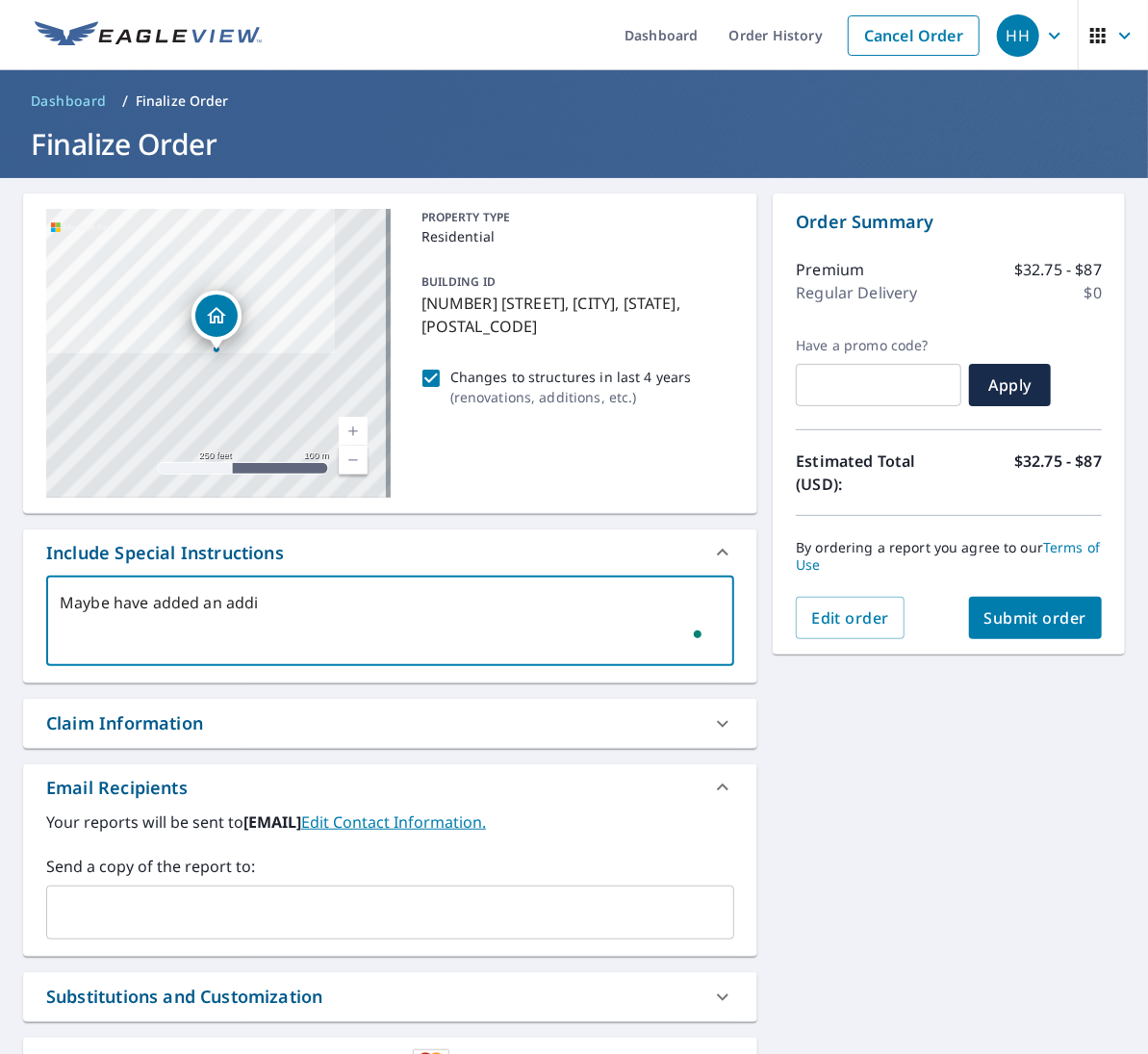 type on "Maybe have added an addit" 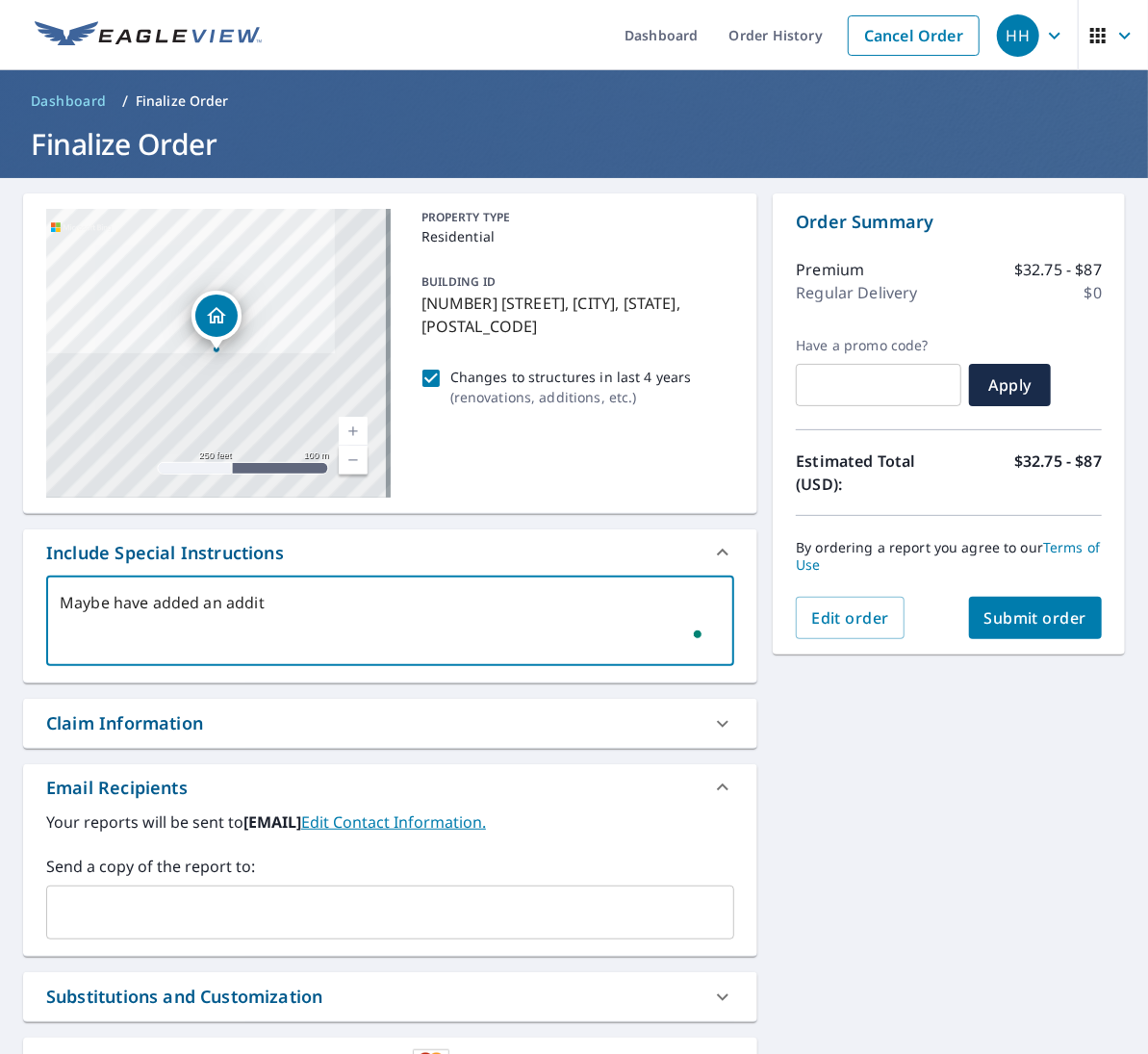 type on "Maybe have added an additi" 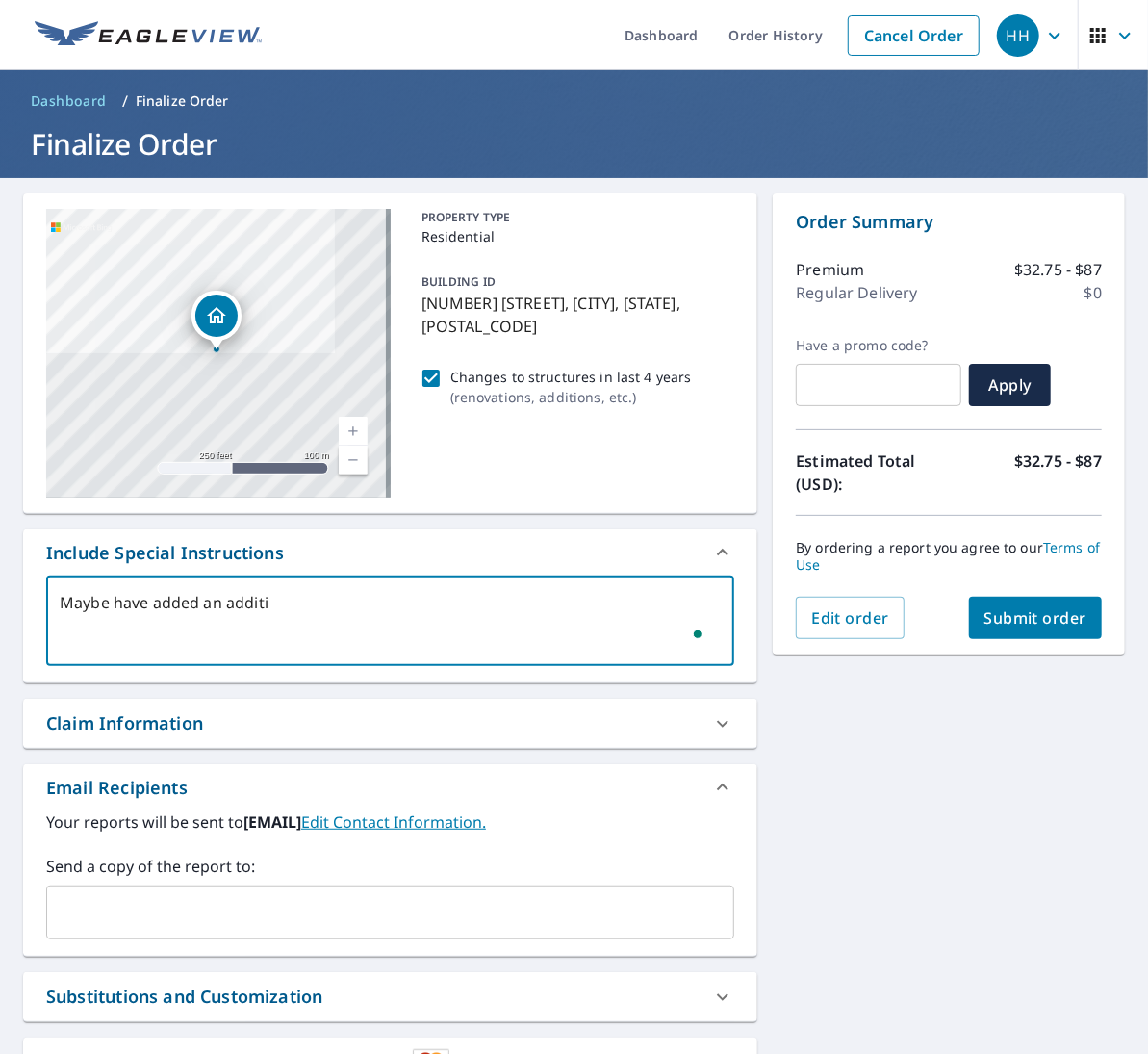 type on "Maybe have added an additio" 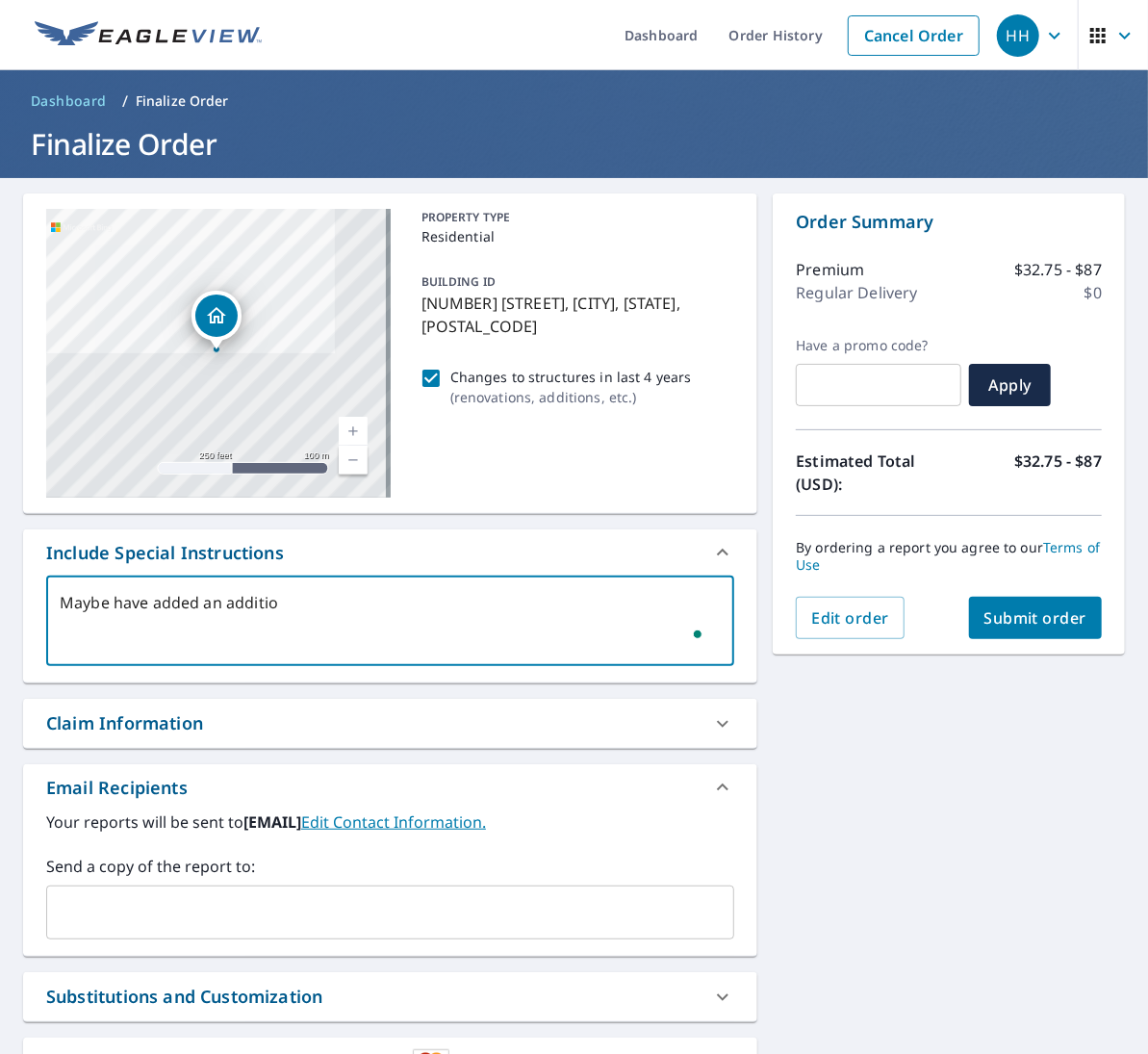 type on "Maybe have added an addition" 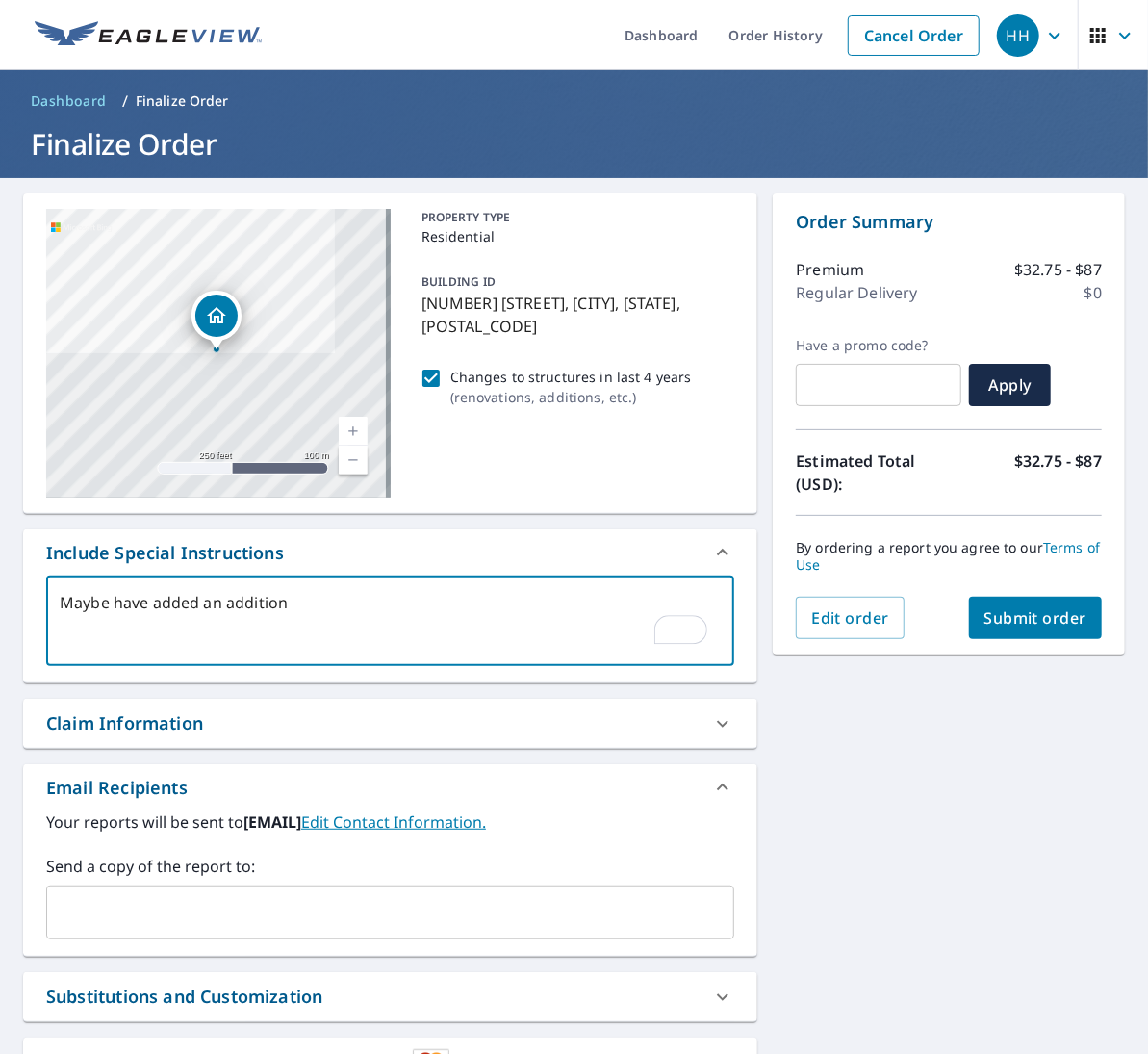 type on "Maybe have added an addition." 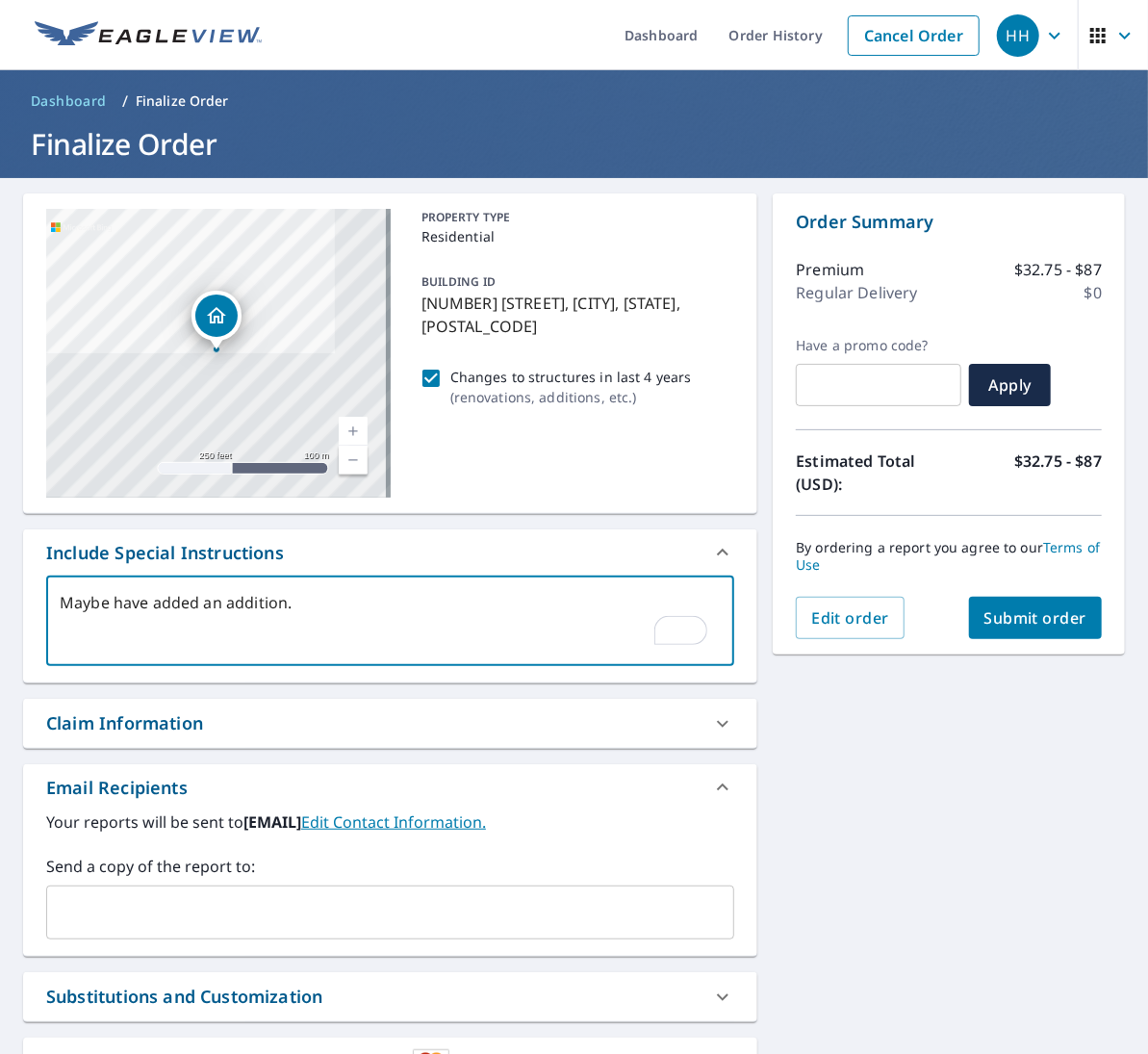 type on "Maybe have added an addition." 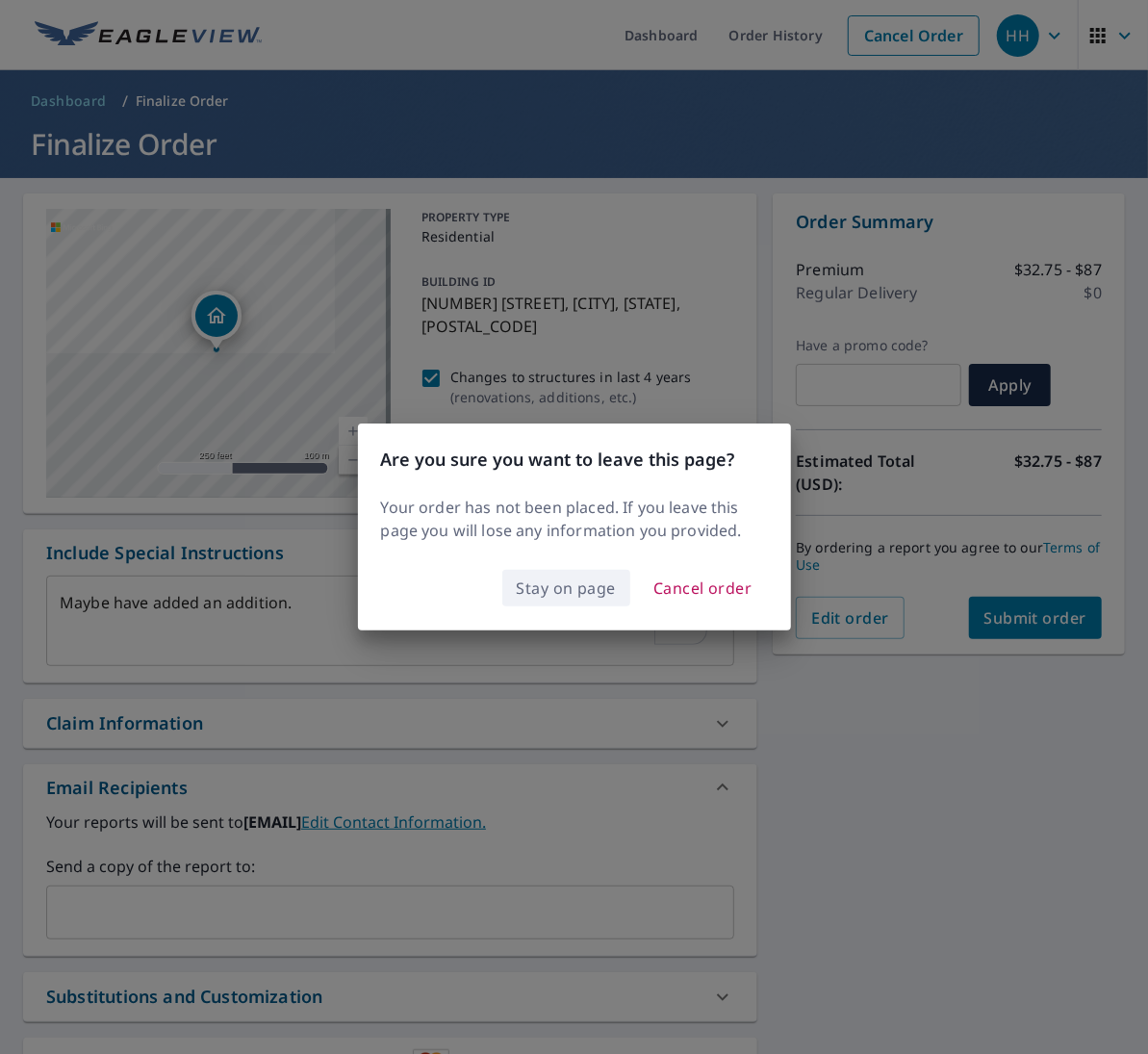 click on "Stay on page" at bounding box center (567, 588) 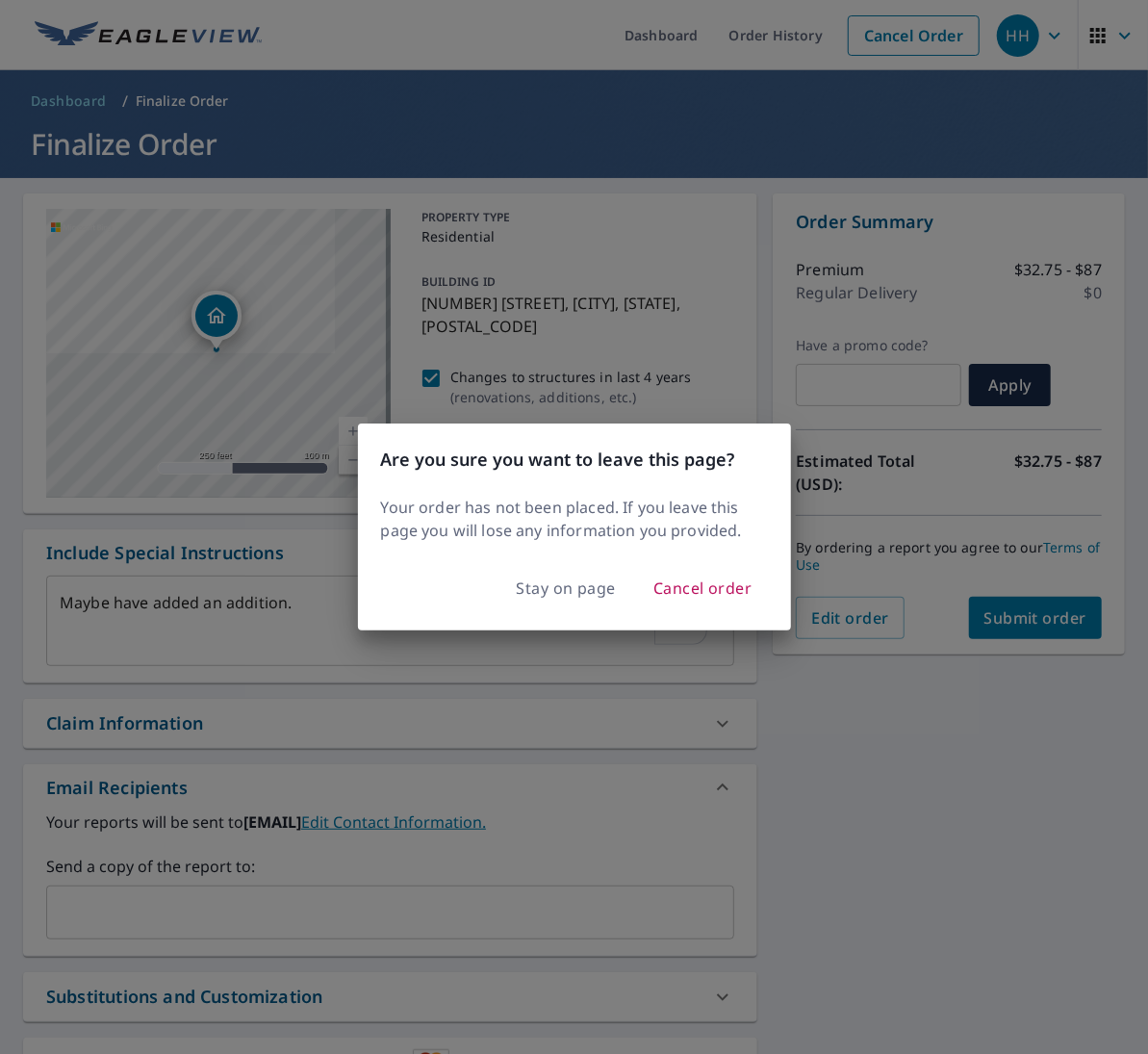 type on "x" 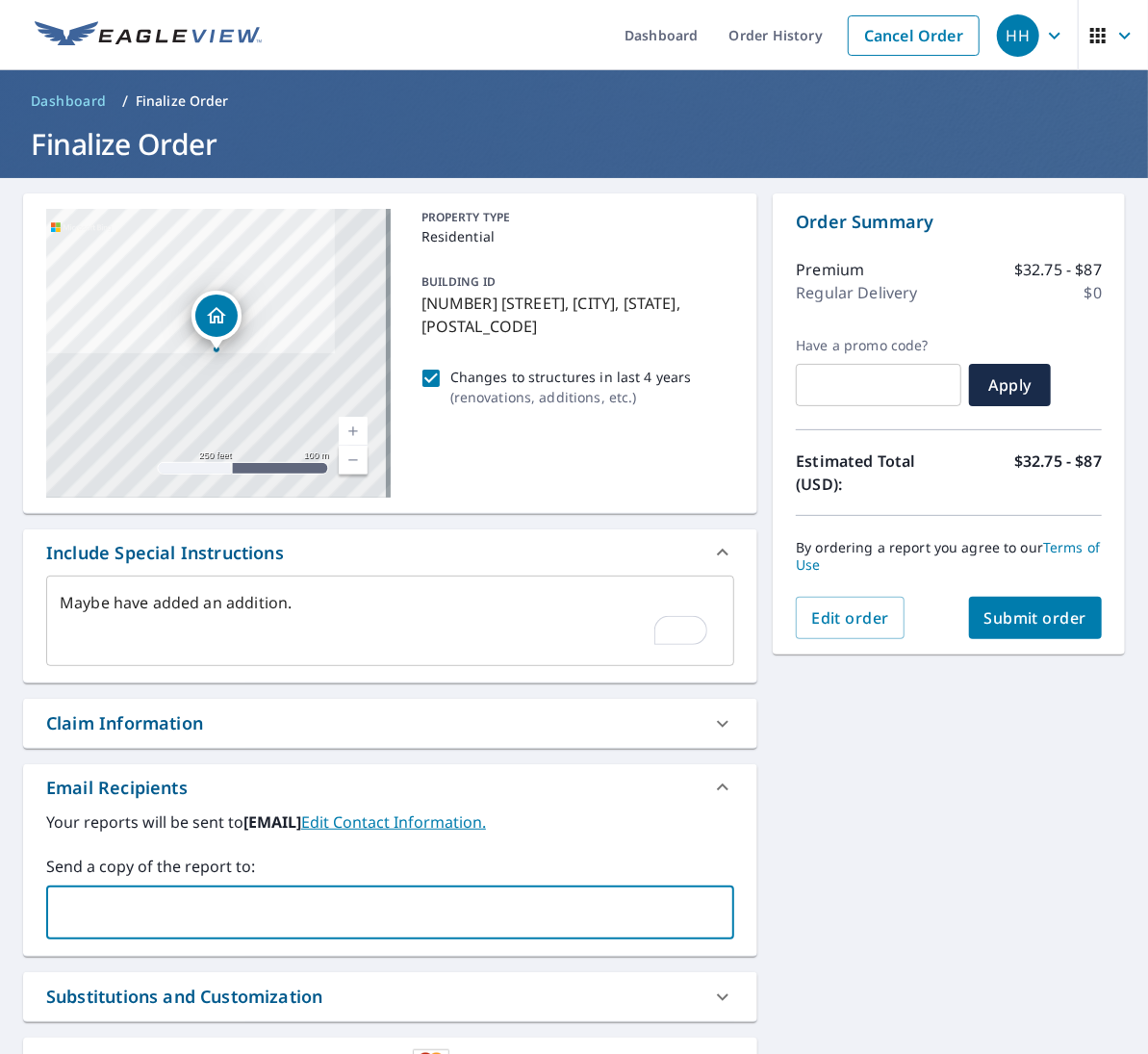 click at bounding box center [375, 913] 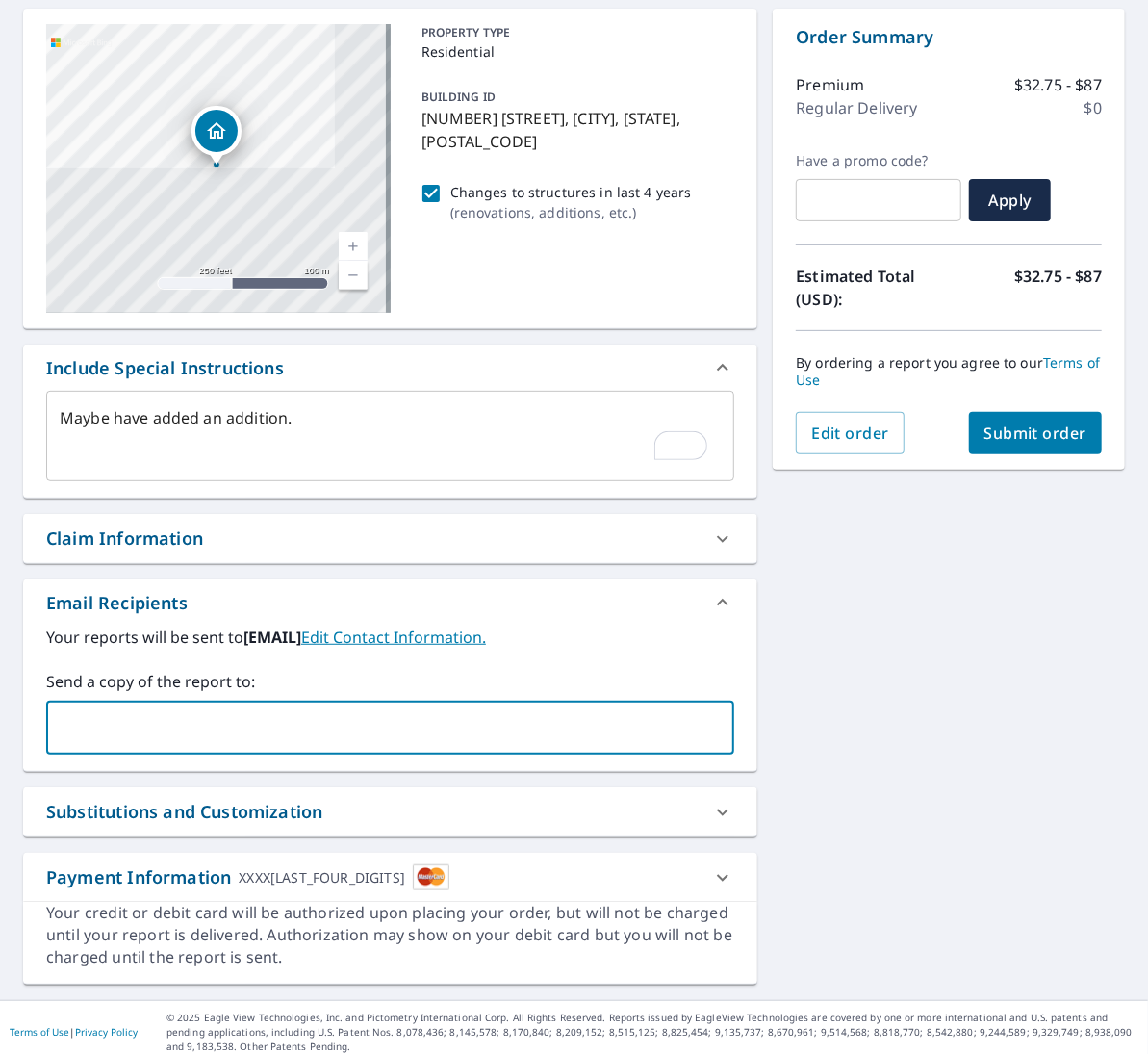 scroll, scrollTop: 191, scrollLeft: 0, axis: vertical 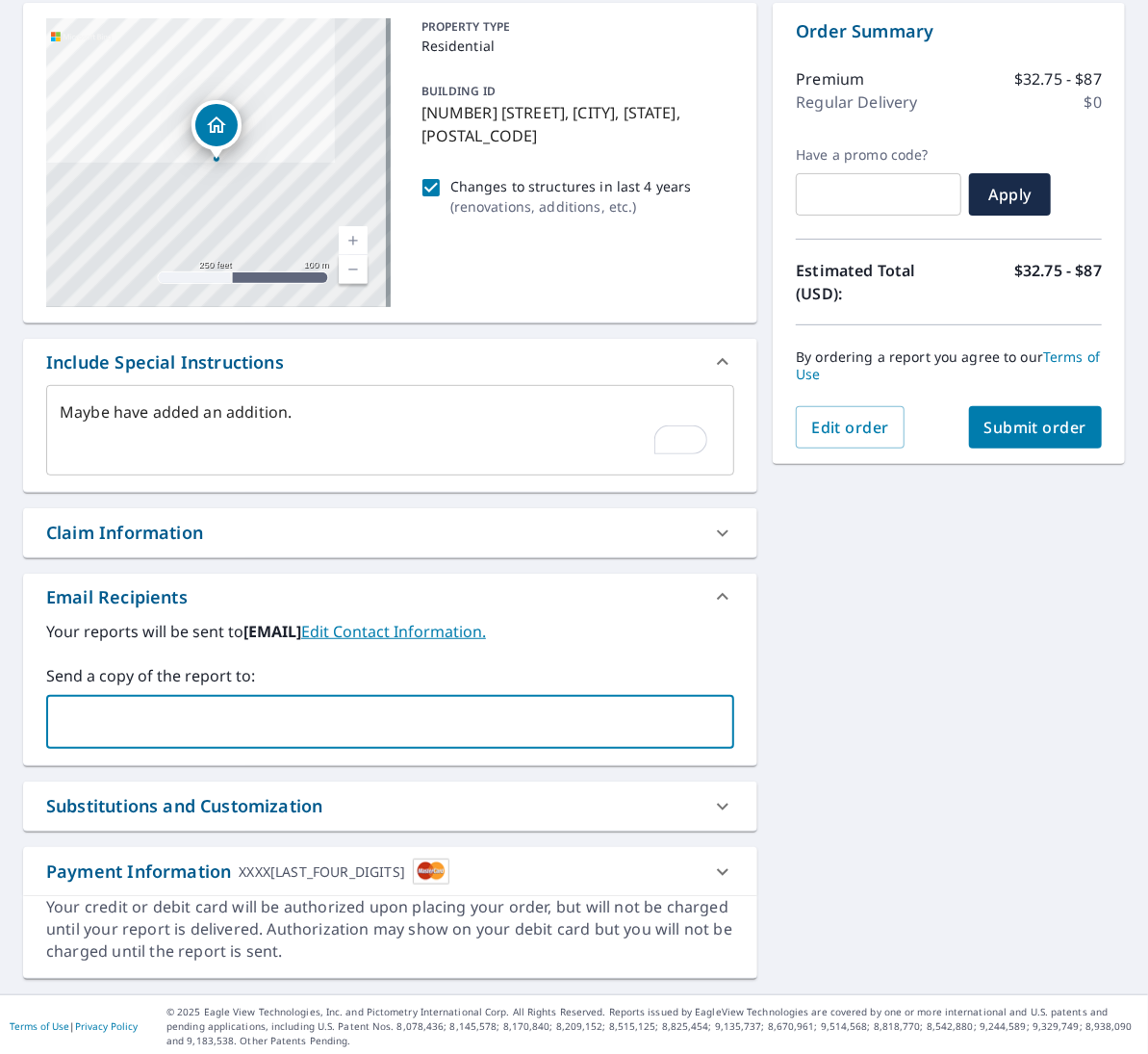 click at bounding box center (375, 722) 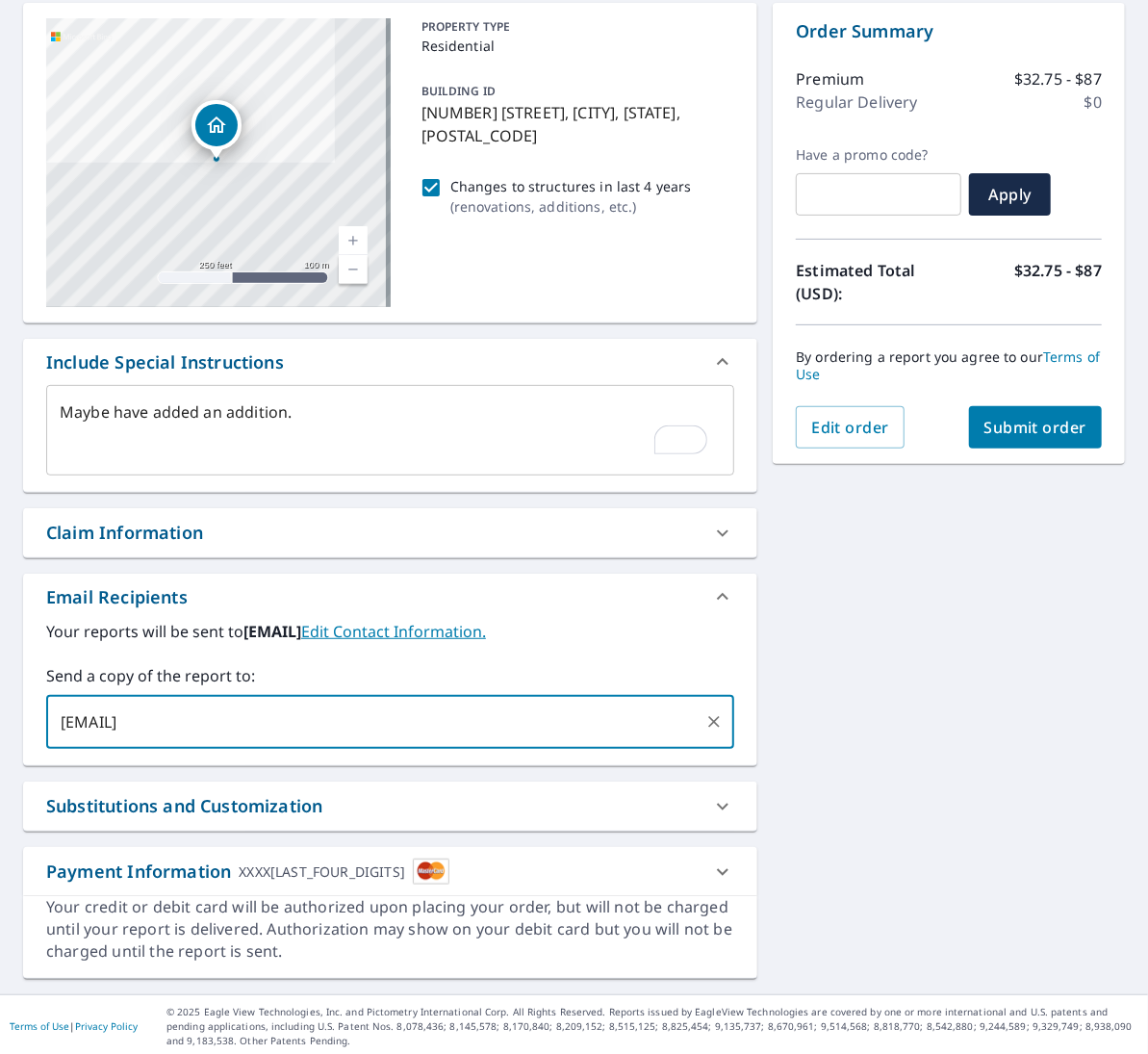 type on "[EMAIL]" 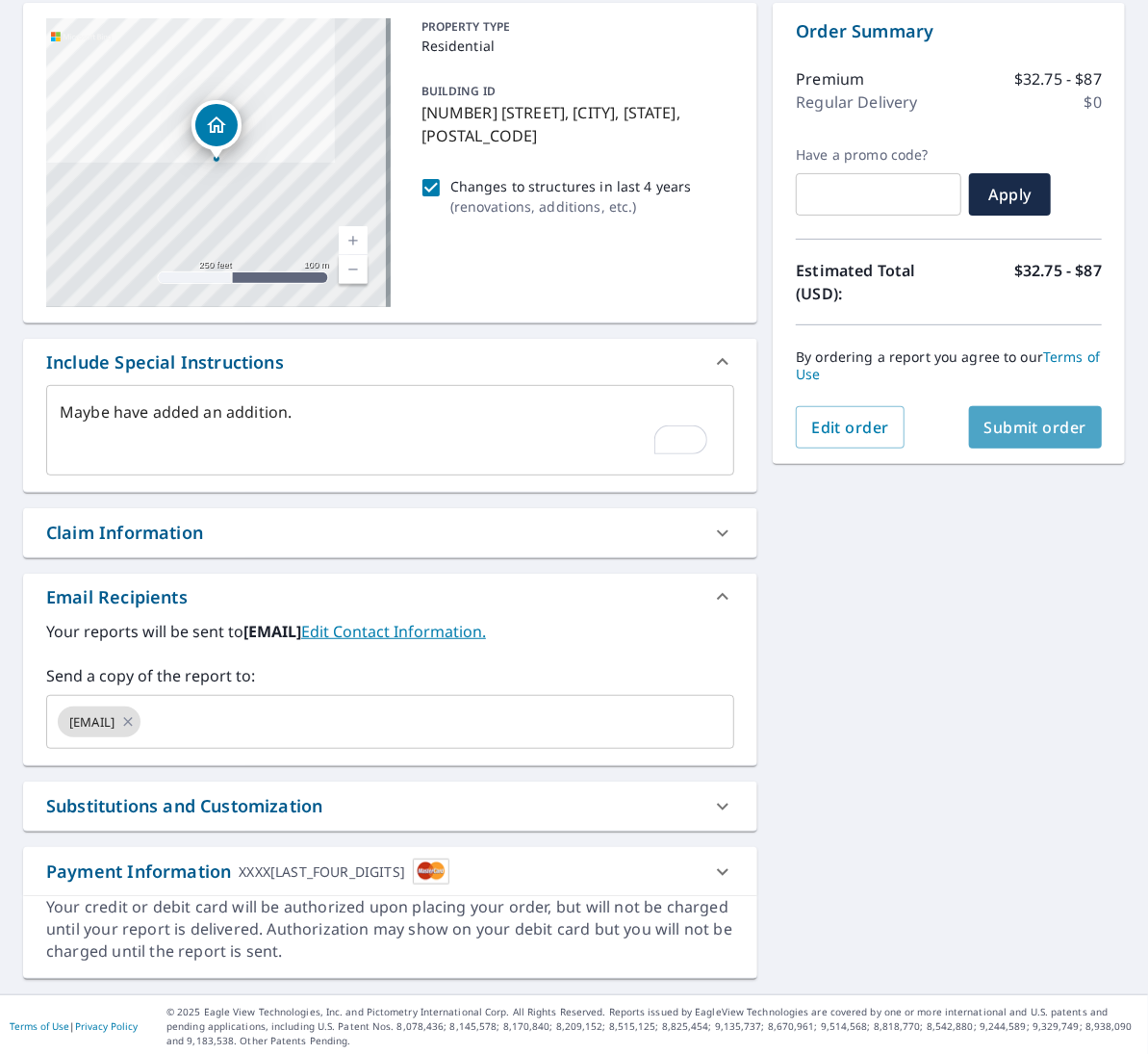 click on "Submit order" at bounding box center (1035, 427) 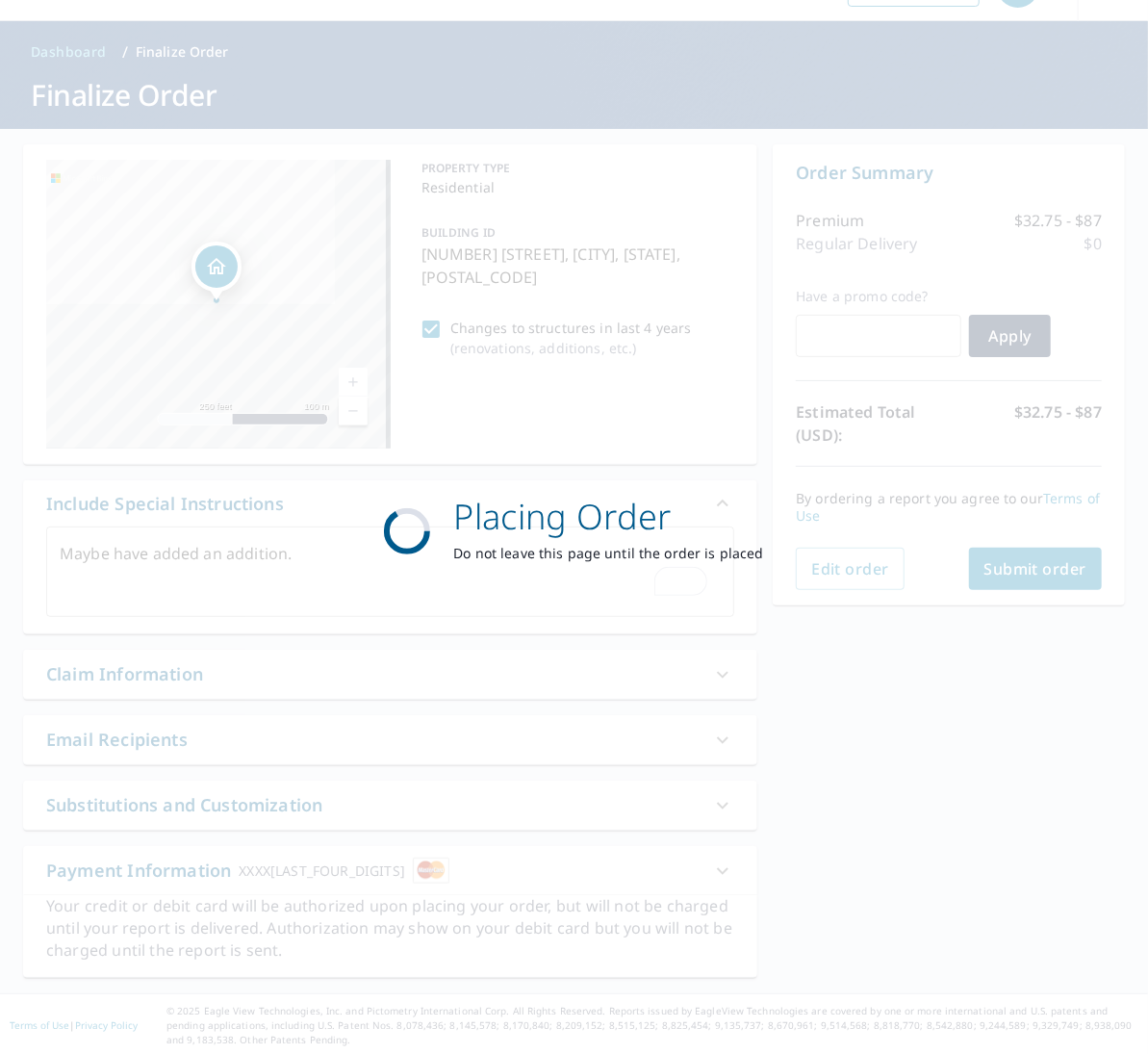 scroll, scrollTop: 48, scrollLeft: 0, axis: vertical 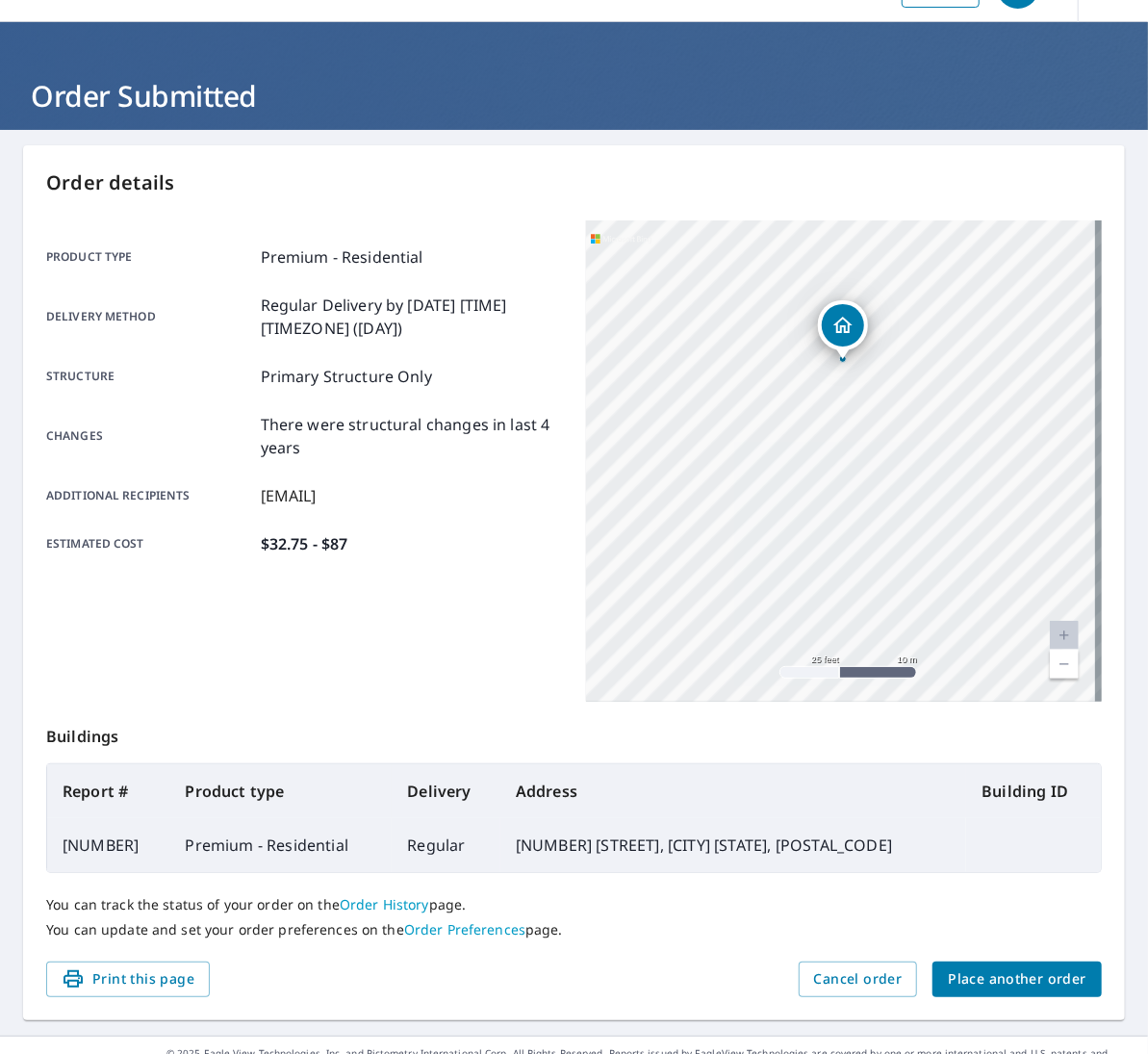 drag, startPoint x: 754, startPoint y: 487, endPoint x: 1043, endPoint y: 536, distance: 293.12455 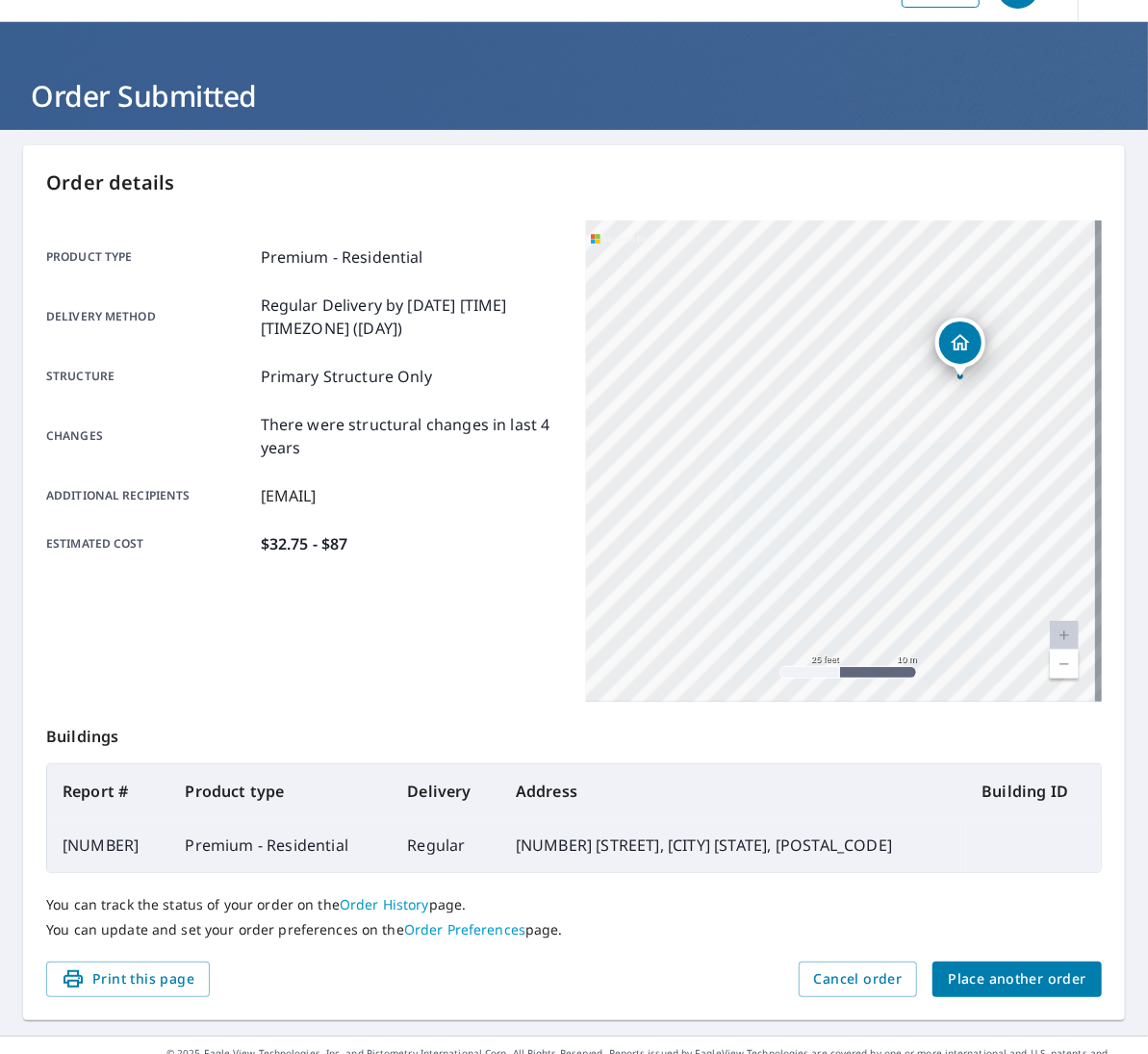 drag, startPoint x: 843, startPoint y: 492, endPoint x: 960, endPoint y: 509, distance: 118.22859 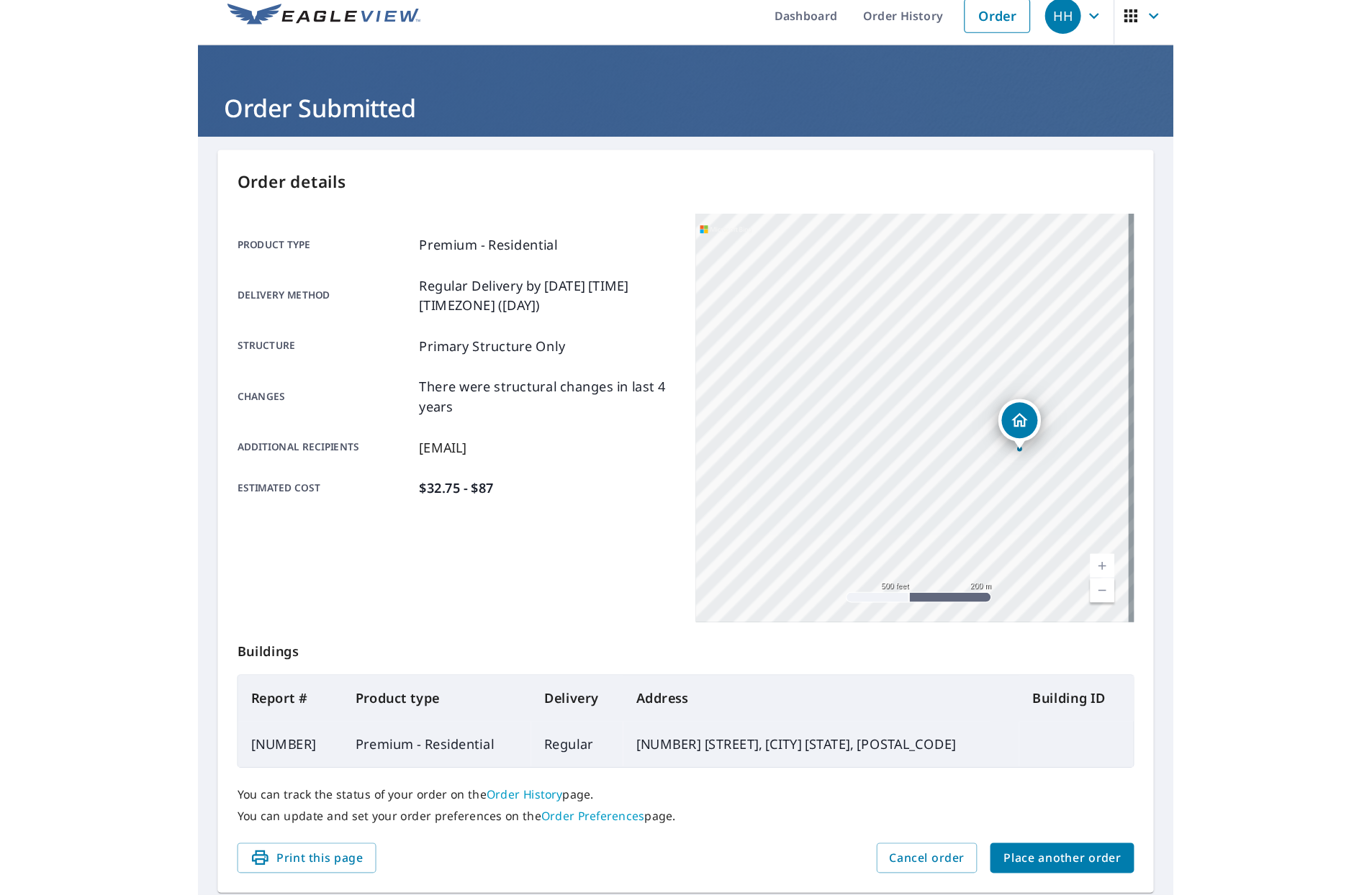 scroll, scrollTop: 0, scrollLeft: 0, axis: both 